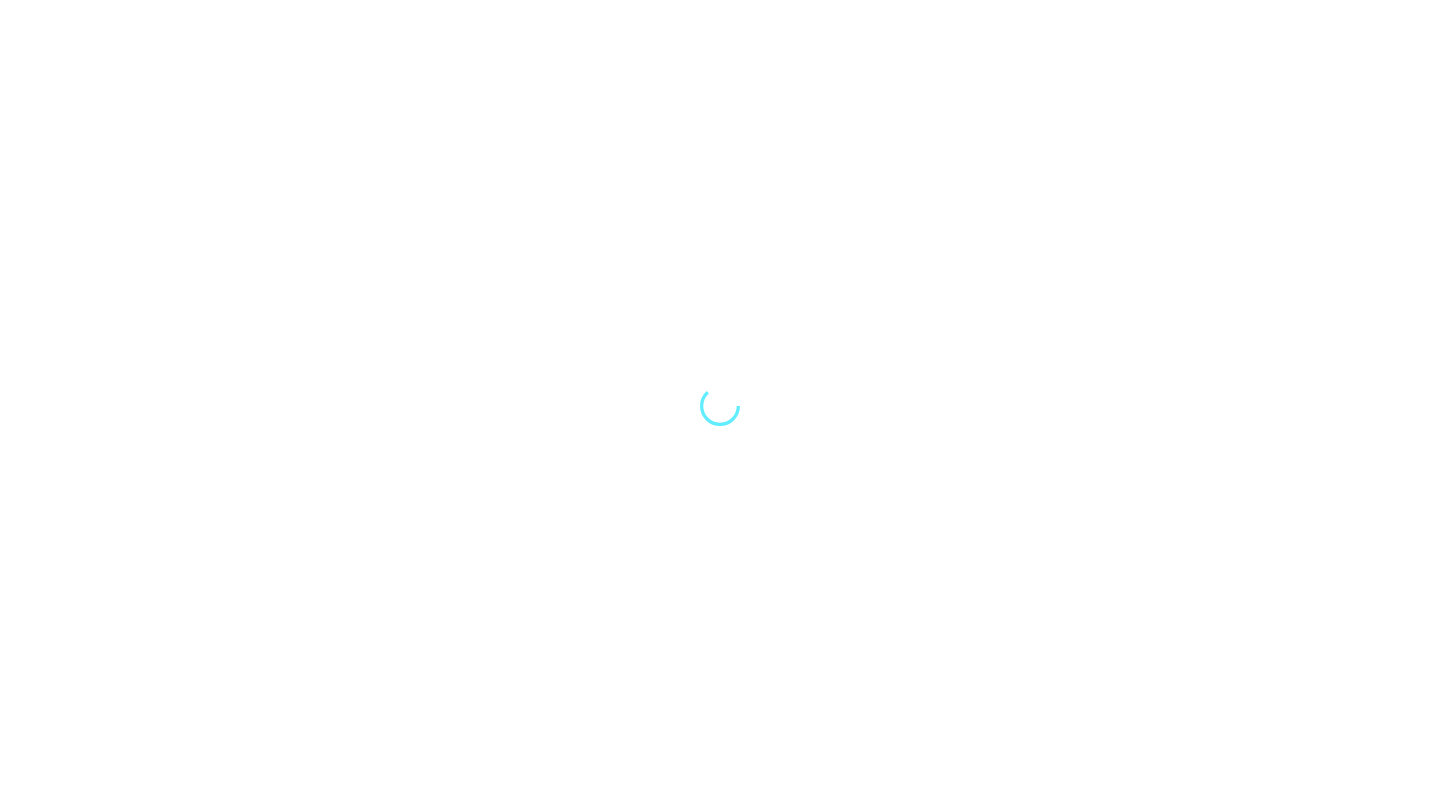 scroll, scrollTop: 0, scrollLeft: 0, axis: both 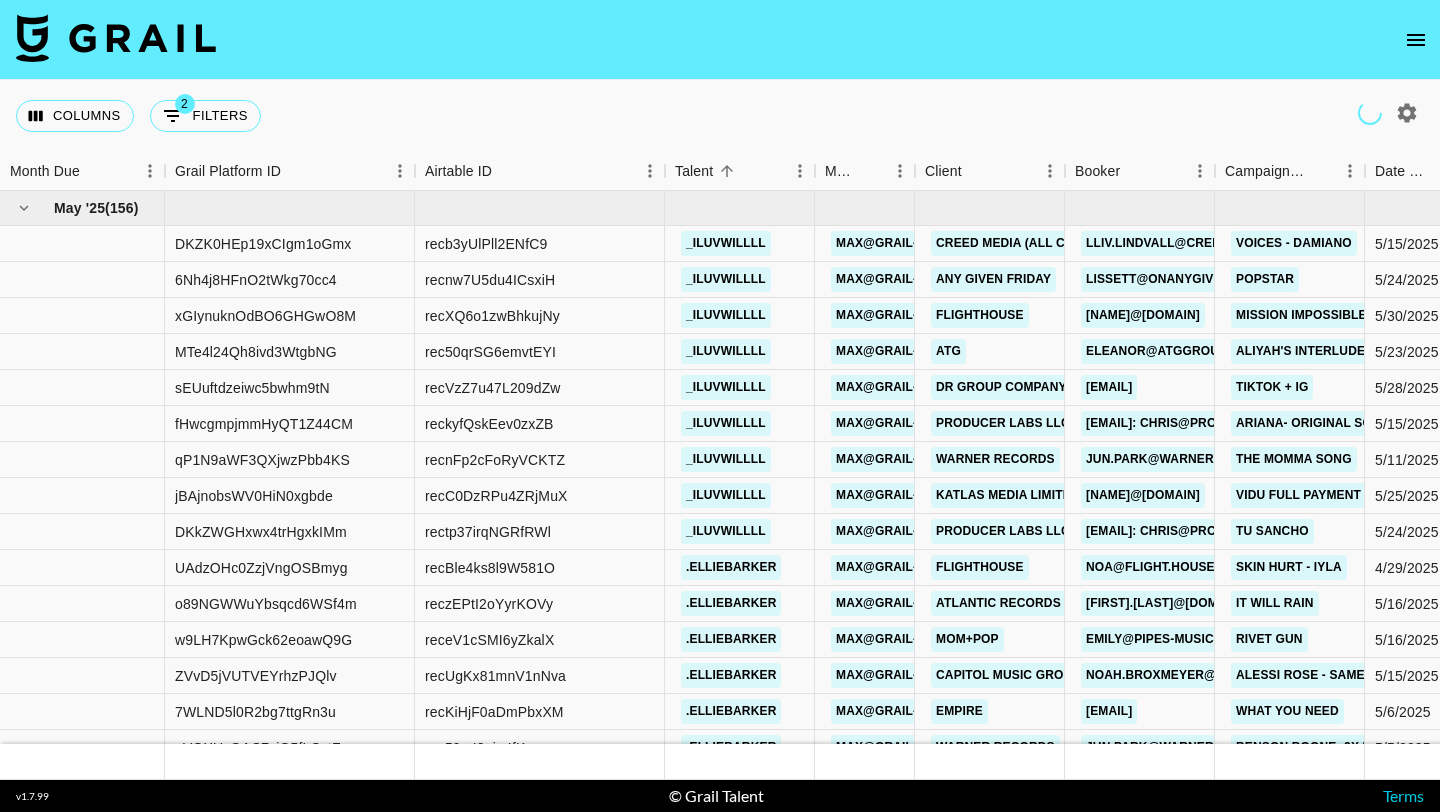 click 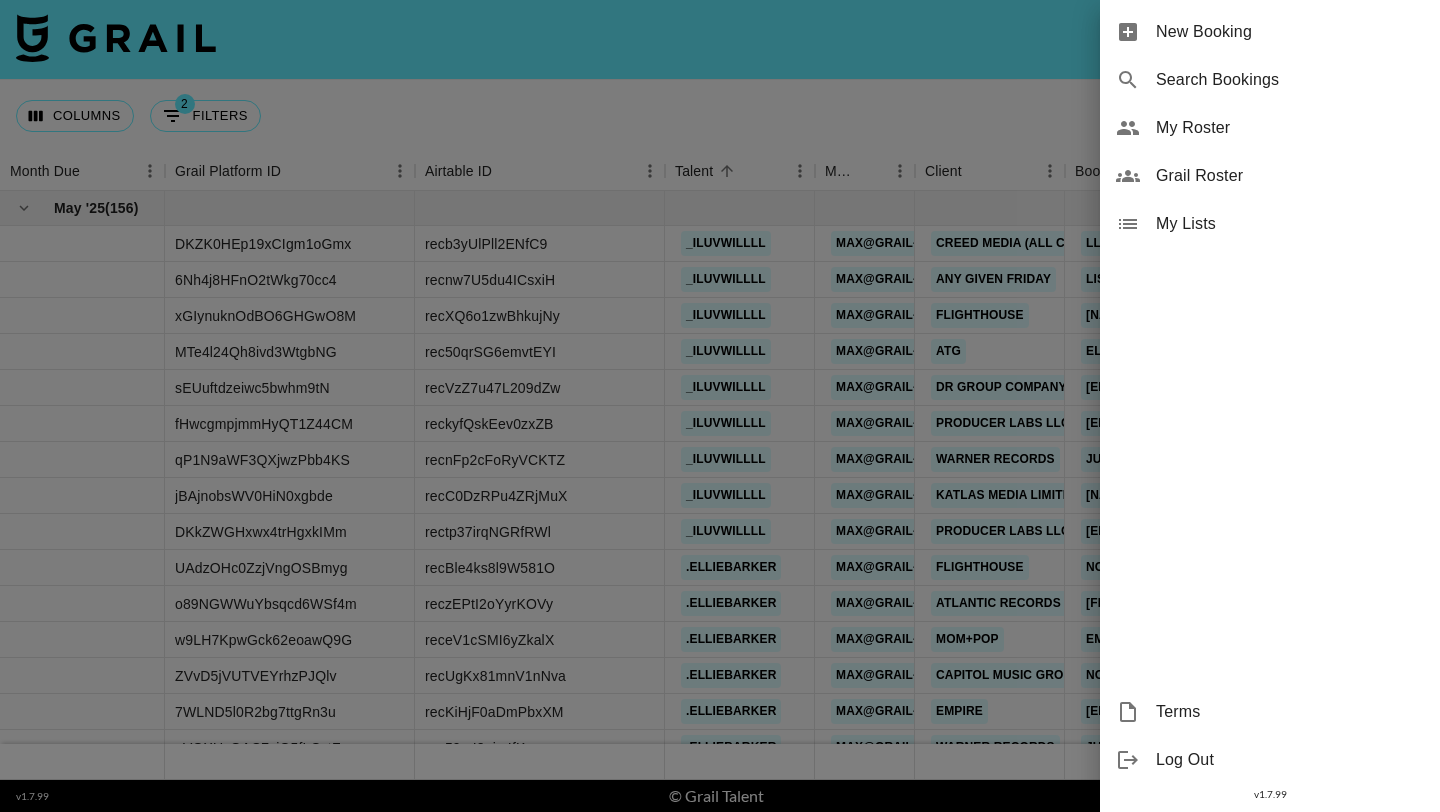 click on "New Booking" at bounding box center [1270, 32] 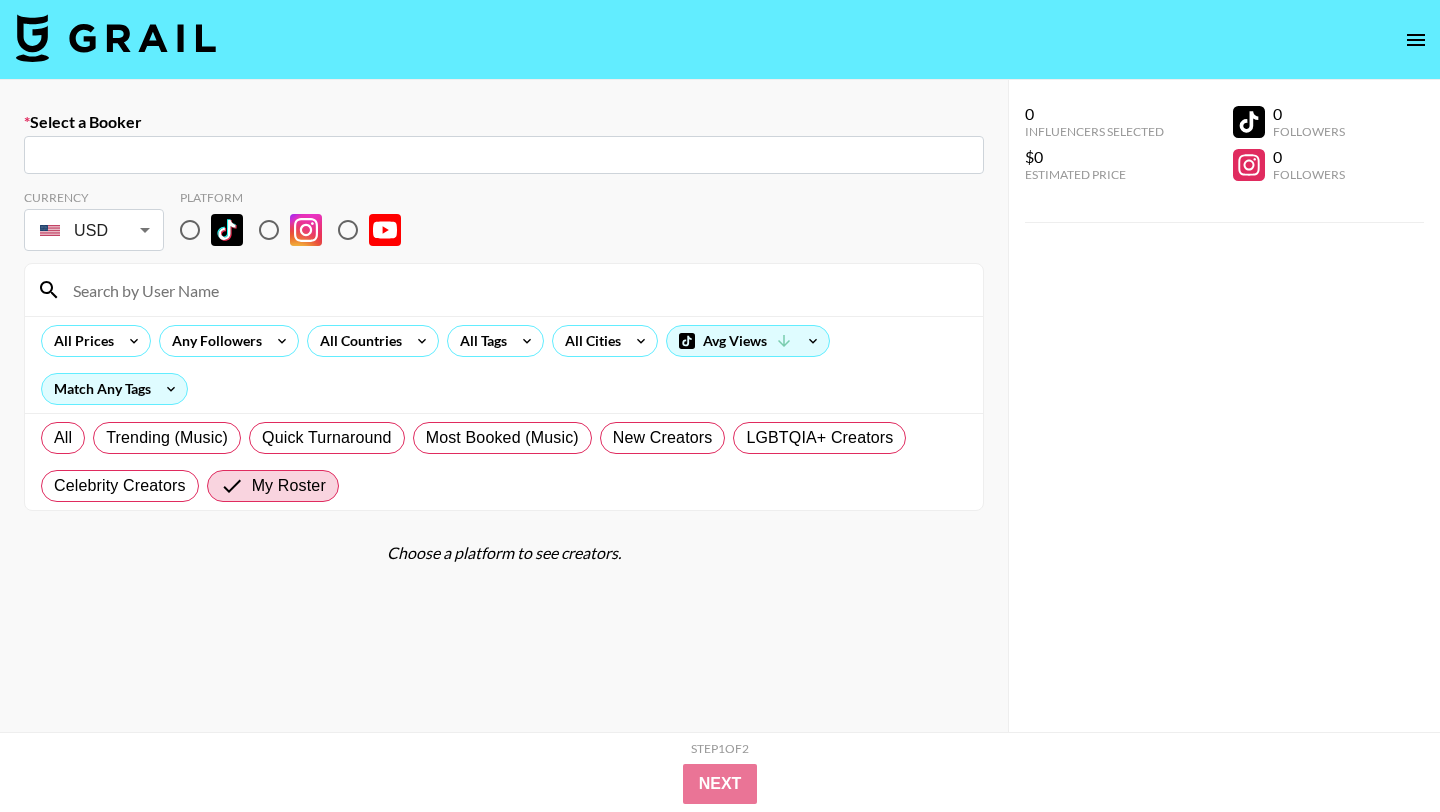 click at bounding box center [504, 155] 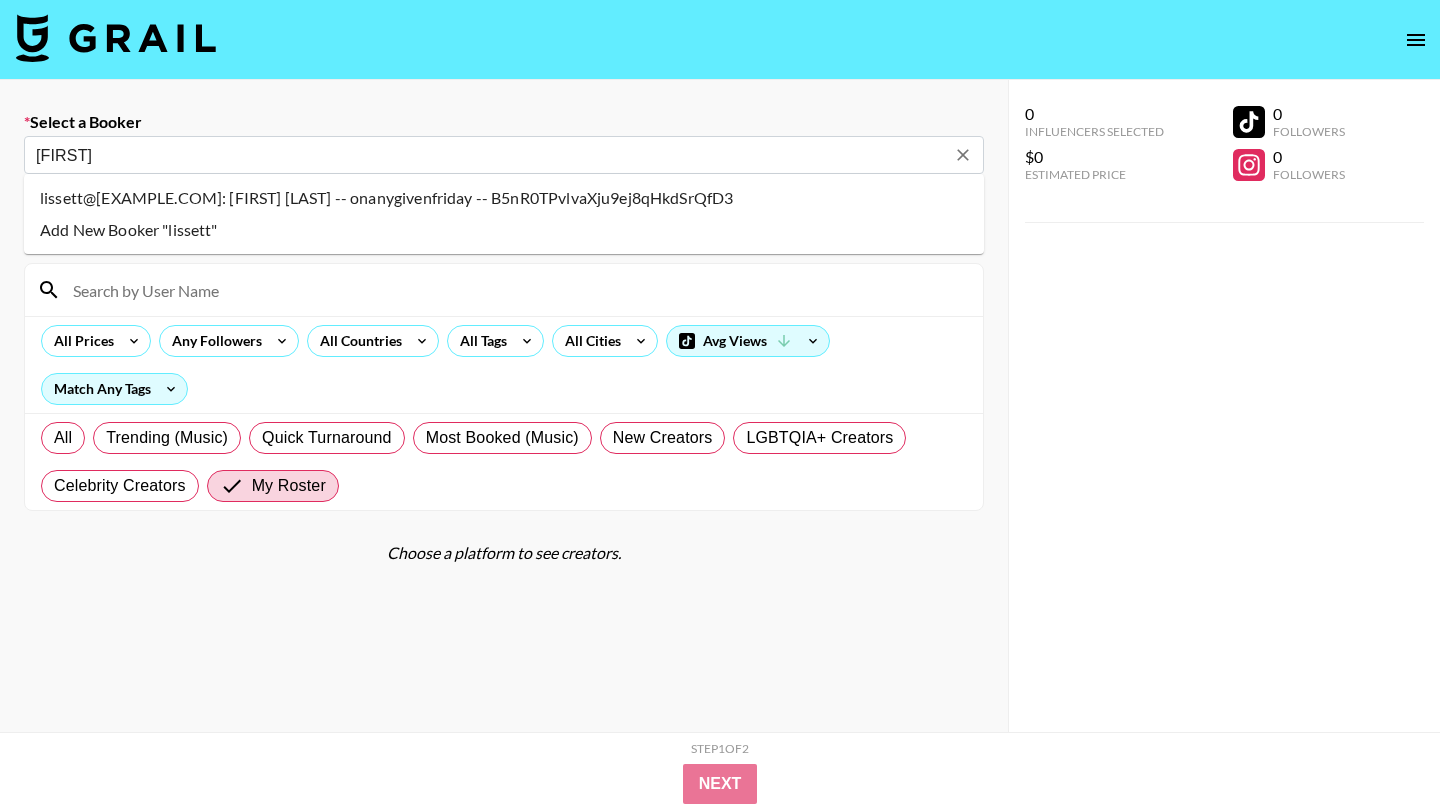 click on "lissett@[EXAMPLE.COM]: [FIRST]  [LAST] -- onanygivenfriday -- B5nR0TPvlvaXju9ej8qHkdSrQfD3" at bounding box center [504, 198] 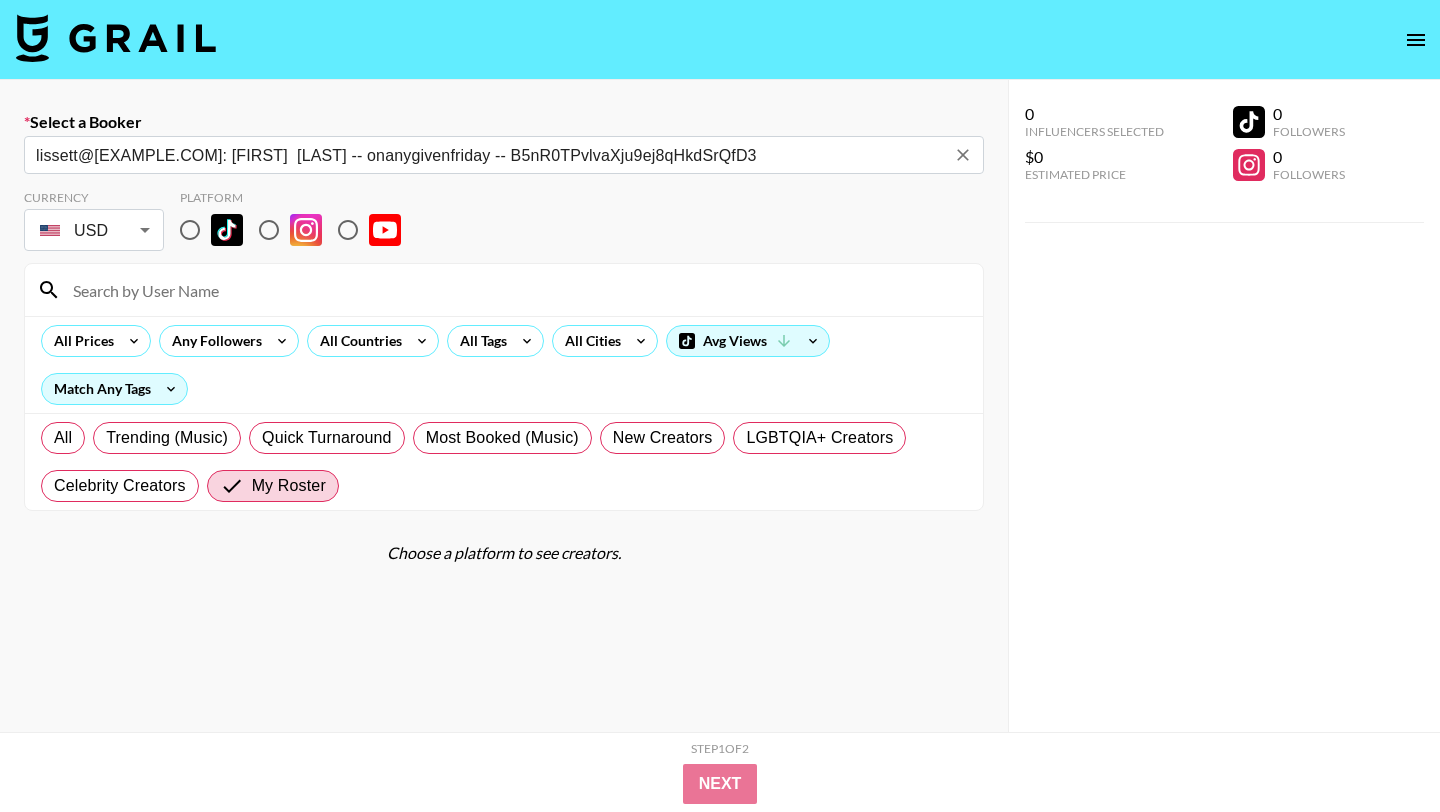 type on "lissett@[EXAMPLE.COM]: [FIRST]  [LAST] -- onanygivenfriday -- B5nR0TPvlvaXju9ej8qHkdSrQfD3" 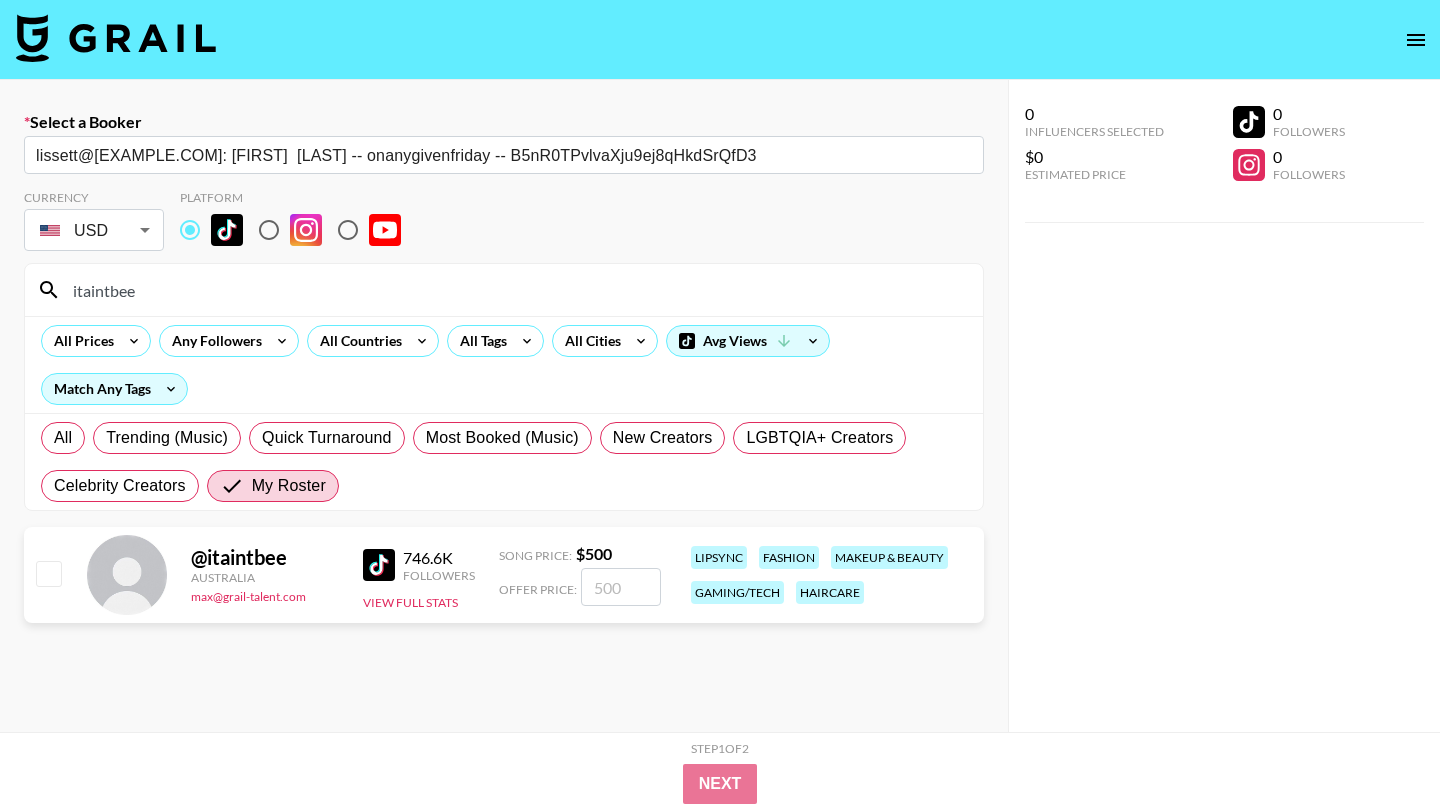 type on "itaintbee" 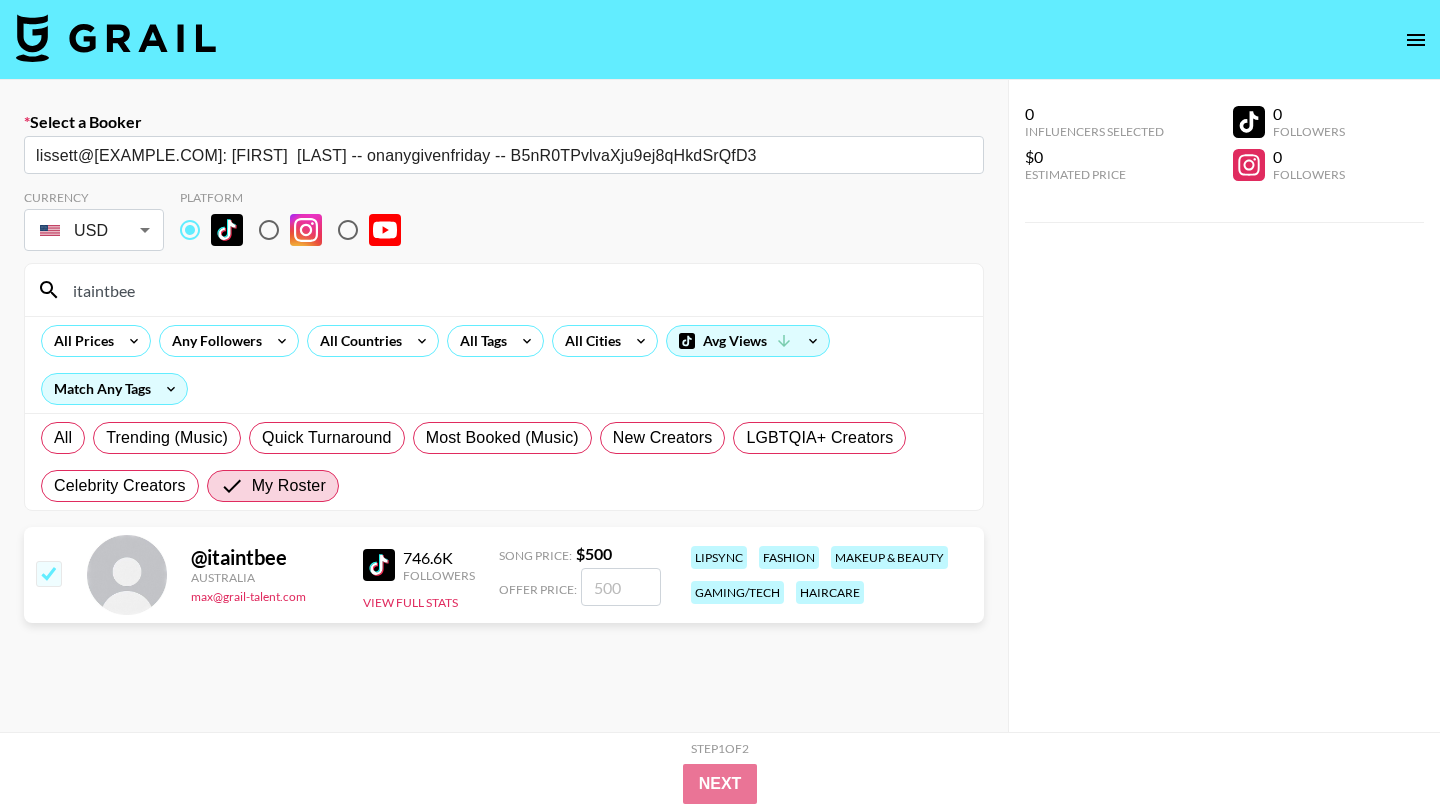 checkbox on "true" 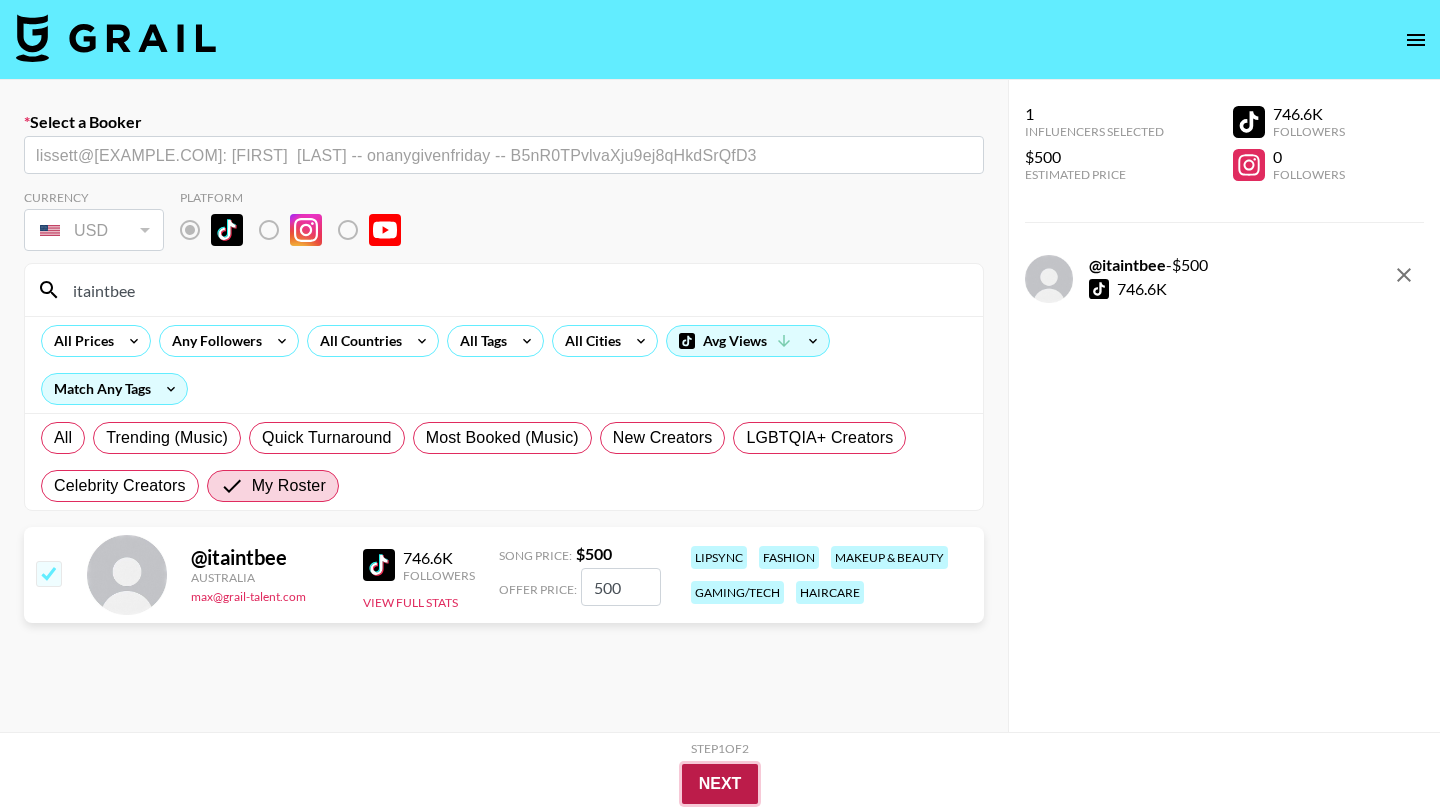 click on "Next" at bounding box center [720, 784] 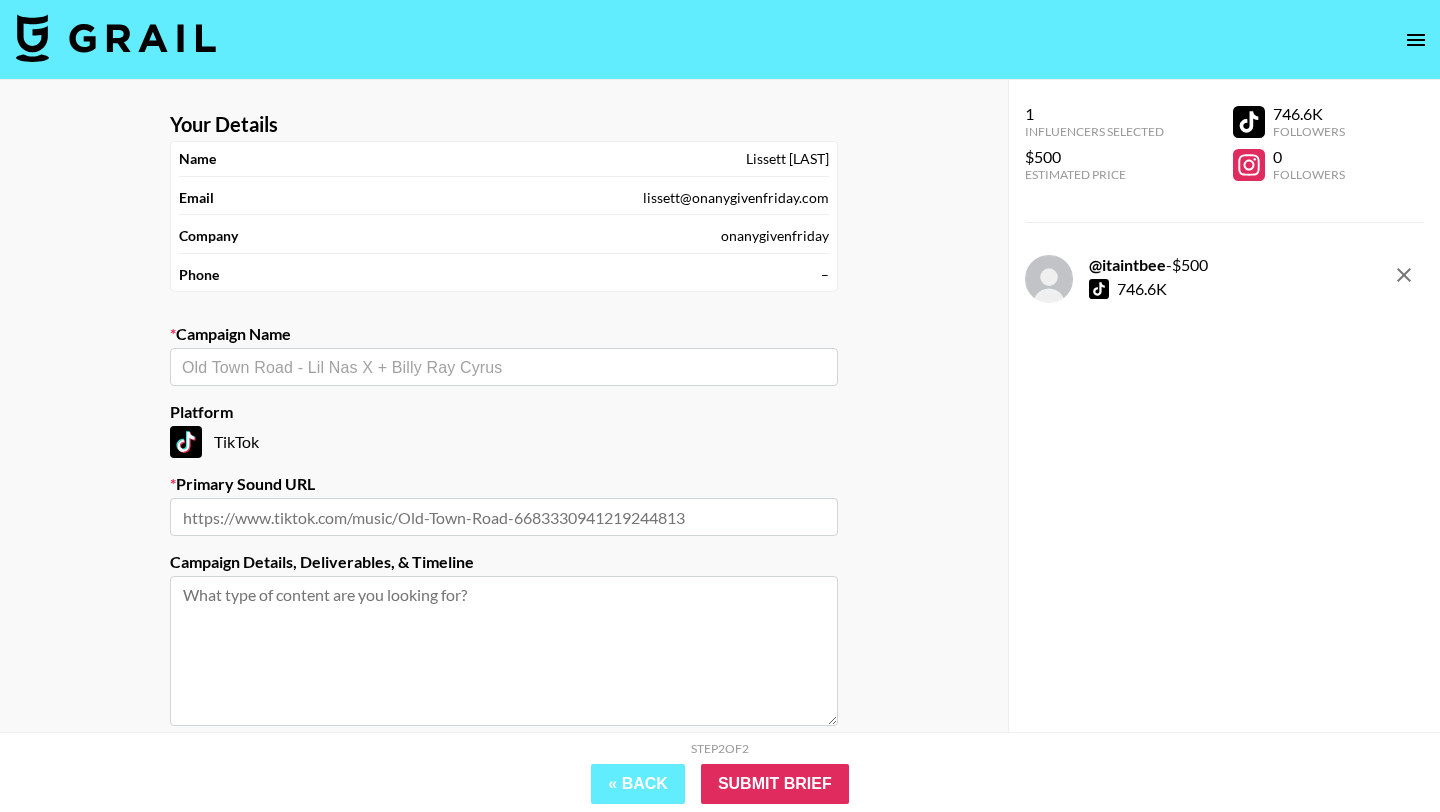 click on "Your Details [NAME] [LAST]    [EMAIL] [COMPANY] [PHONE] – Campaign Name ​ Platform  TikTok Primary Sound URL Campaign Details, Deliverables, & Timeline Are you interested in Boosting posts for this campaign?   Yes, please reach out to me about Boosting" at bounding box center [504, 476] 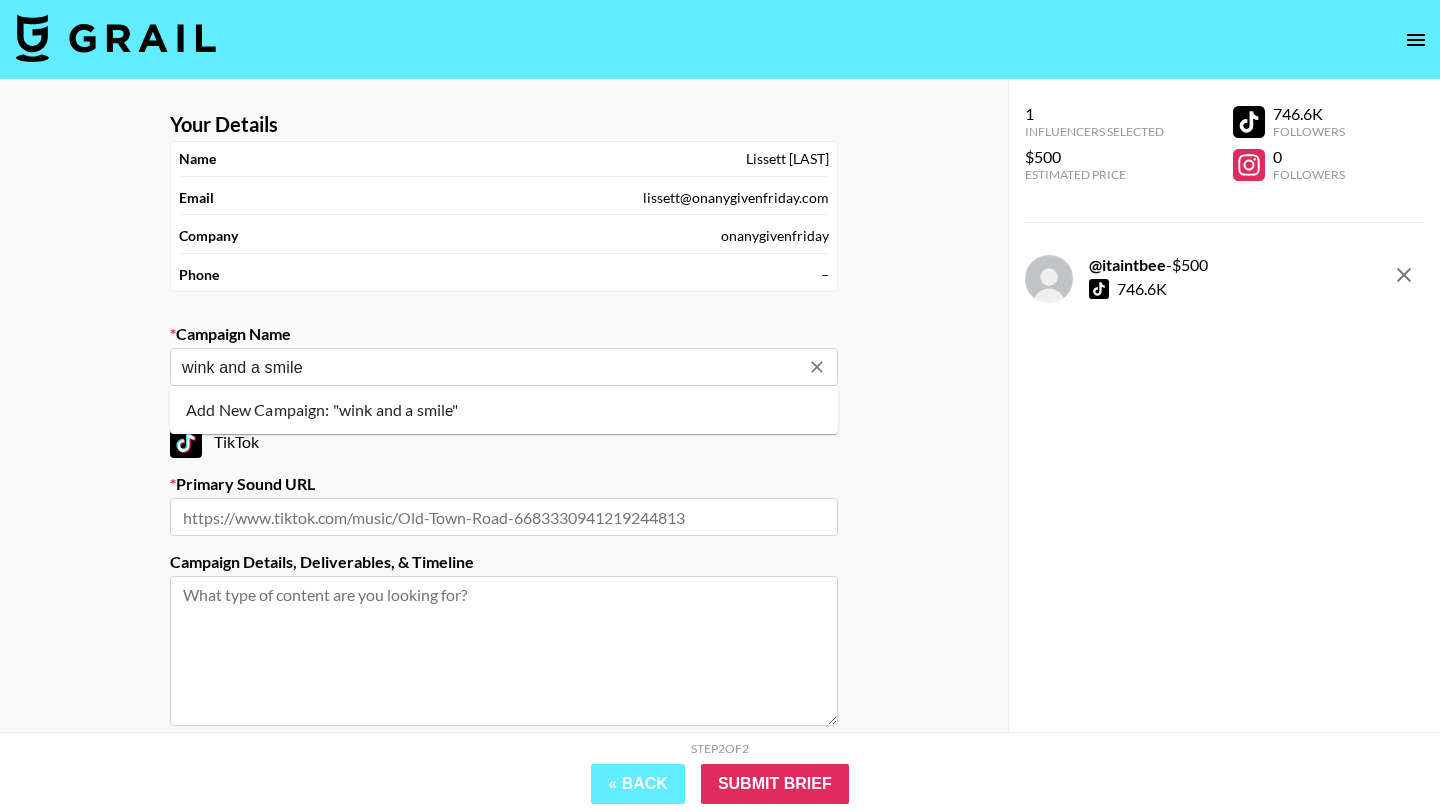 click on "Add New Campaign: "wink and a smile"" at bounding box center (504, 410) 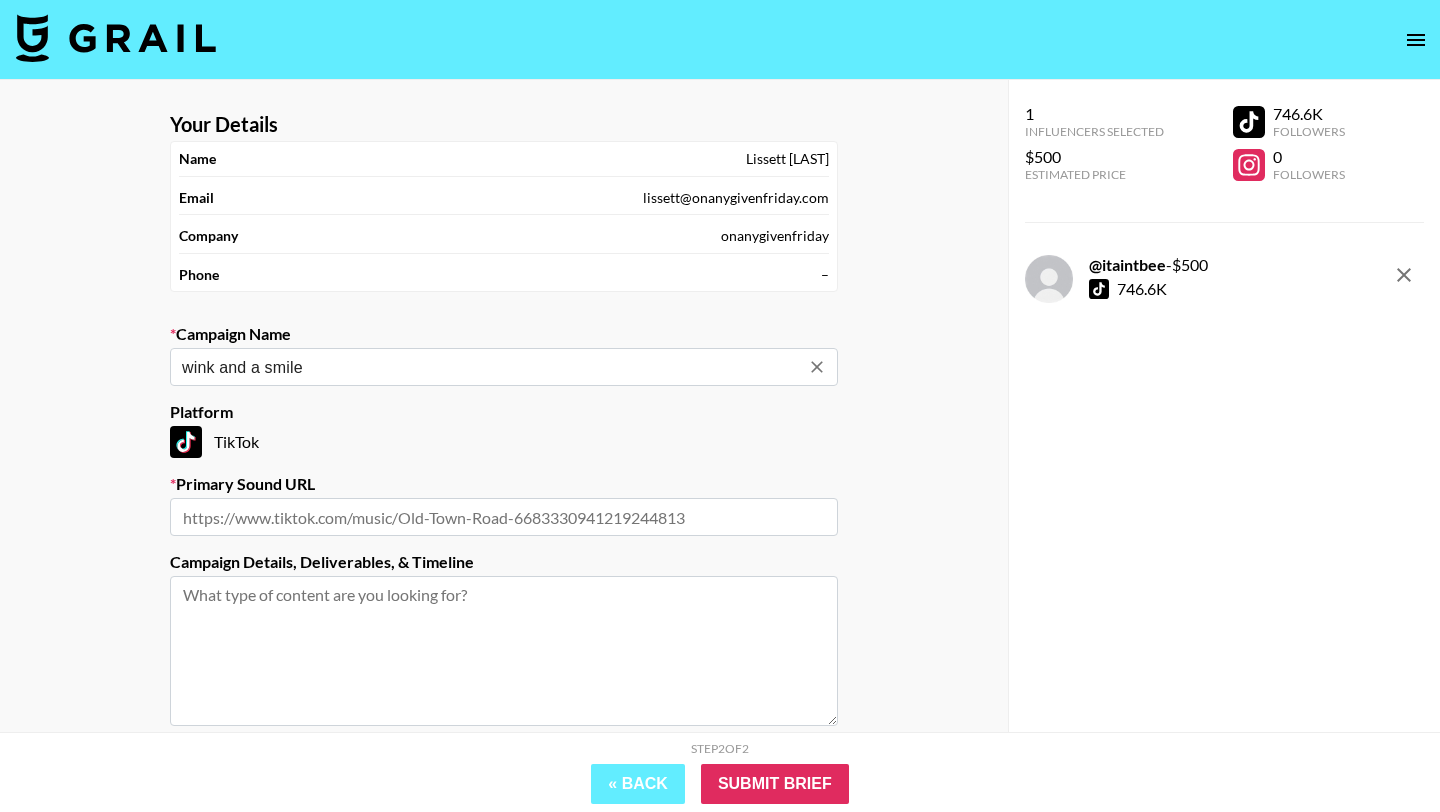 type on "wink and a smile" 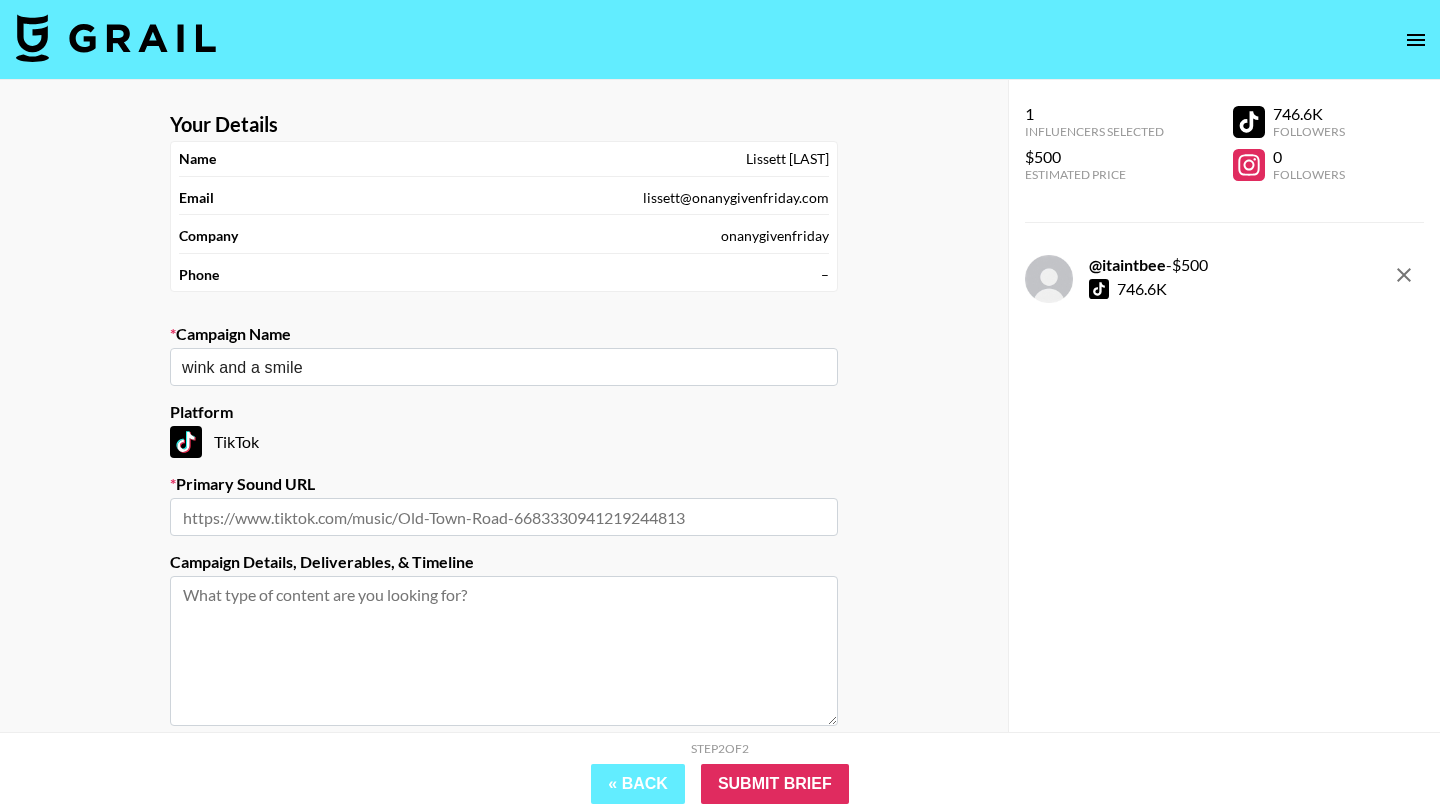 click at bounding box center (504, 517) 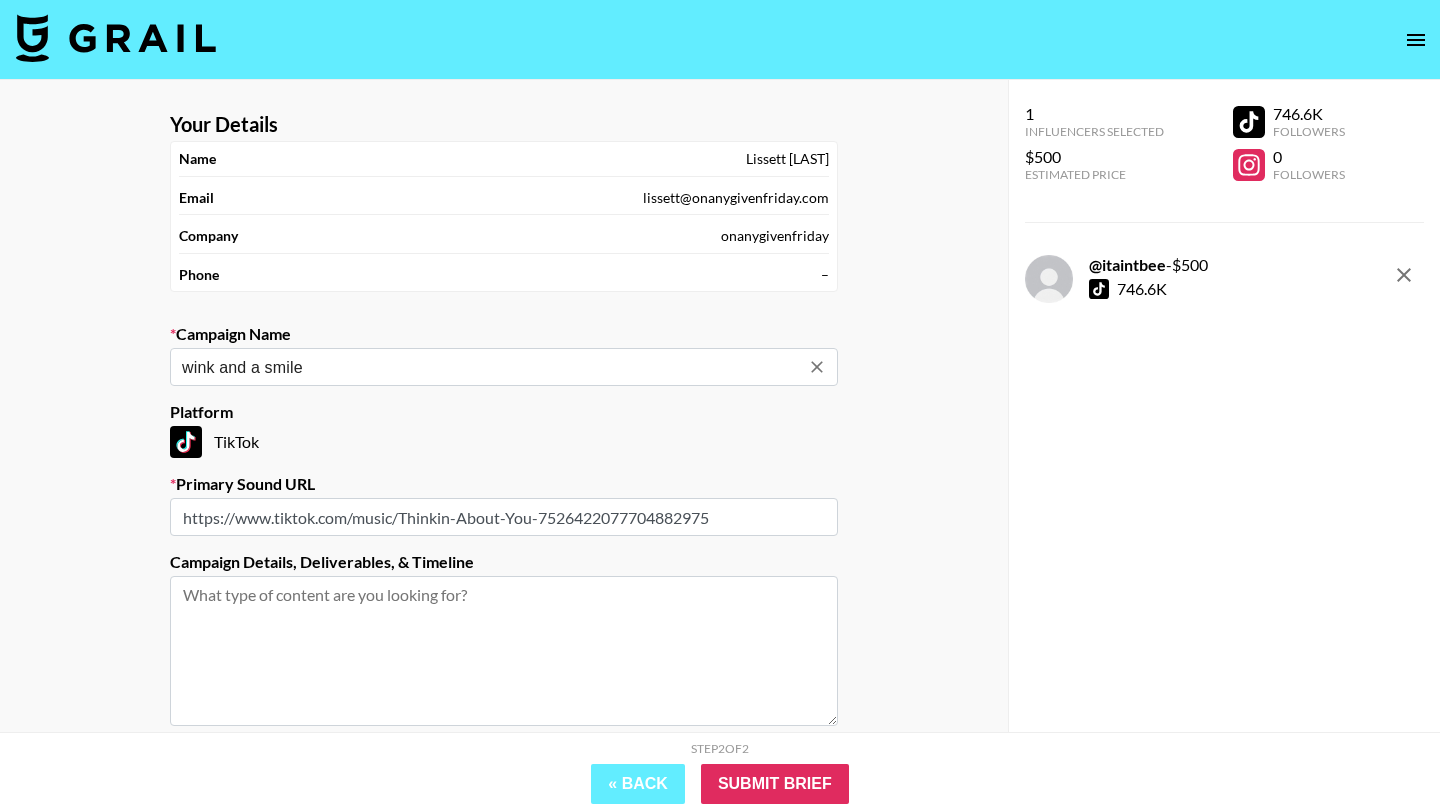 type on "https://www.tiktok.com/music/Thinkin-About-You-7526422077704882975" 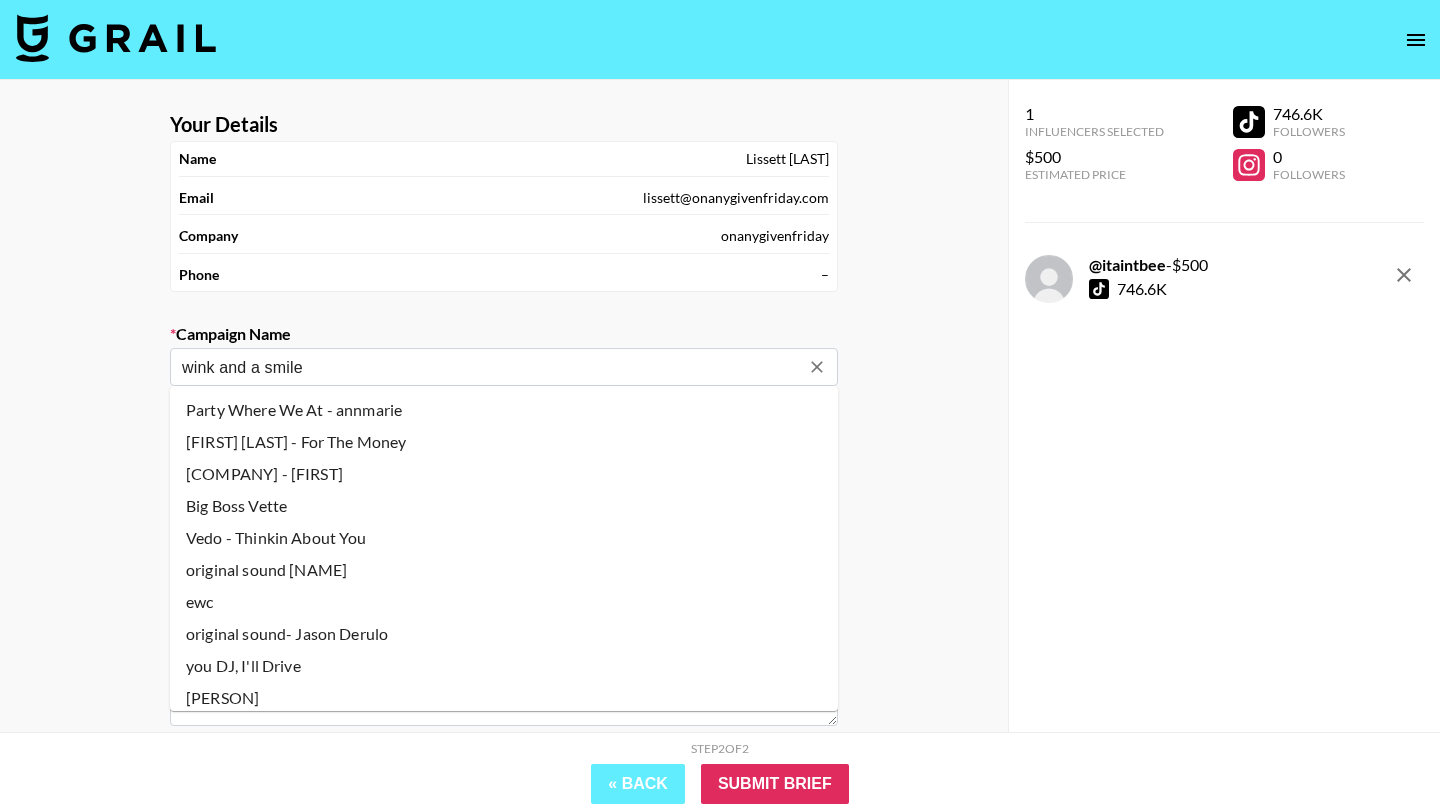 drag, startPoint x: 344, startPoint y: 375, endPoint x: 0, endPoint y: 283, distance: 356.08987 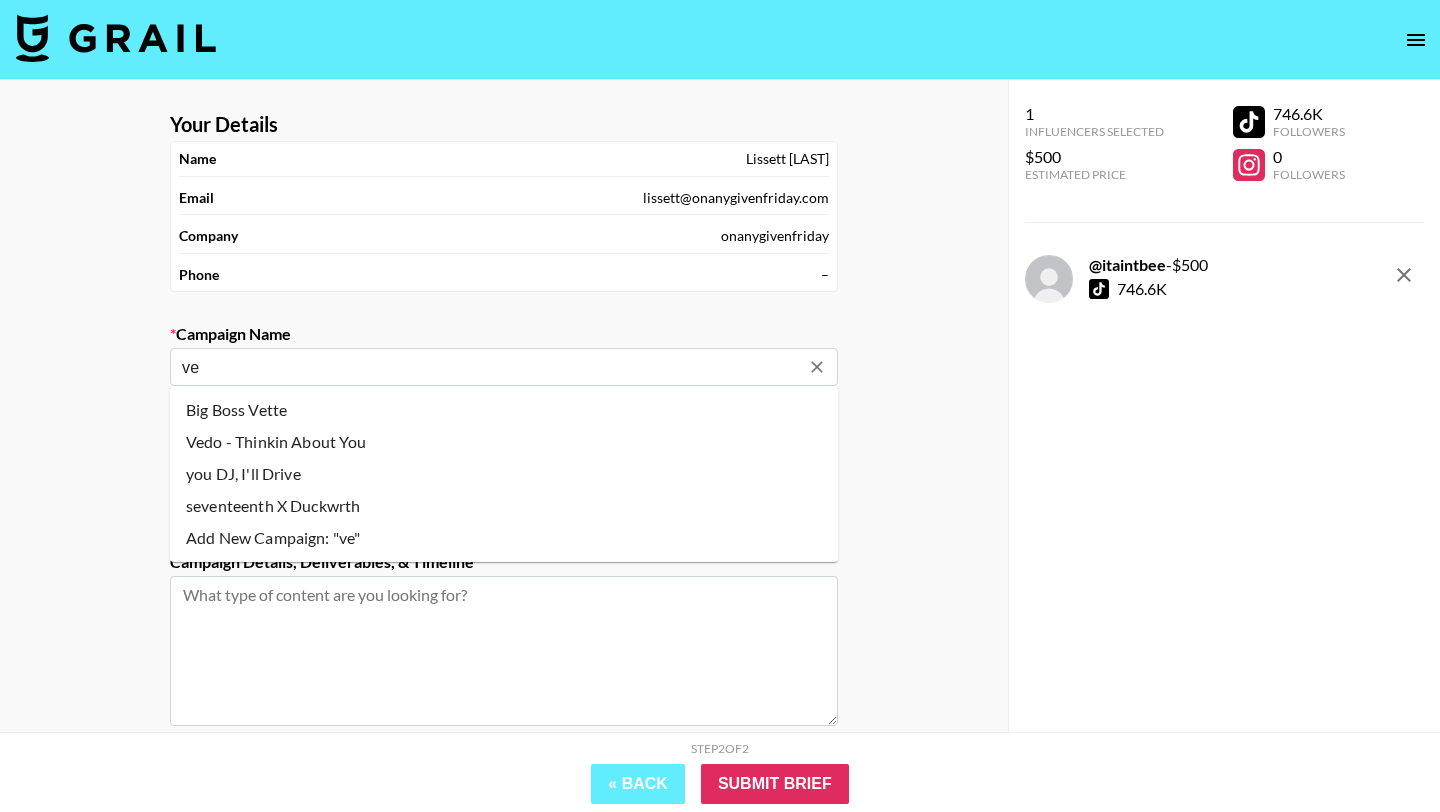 type on "v" 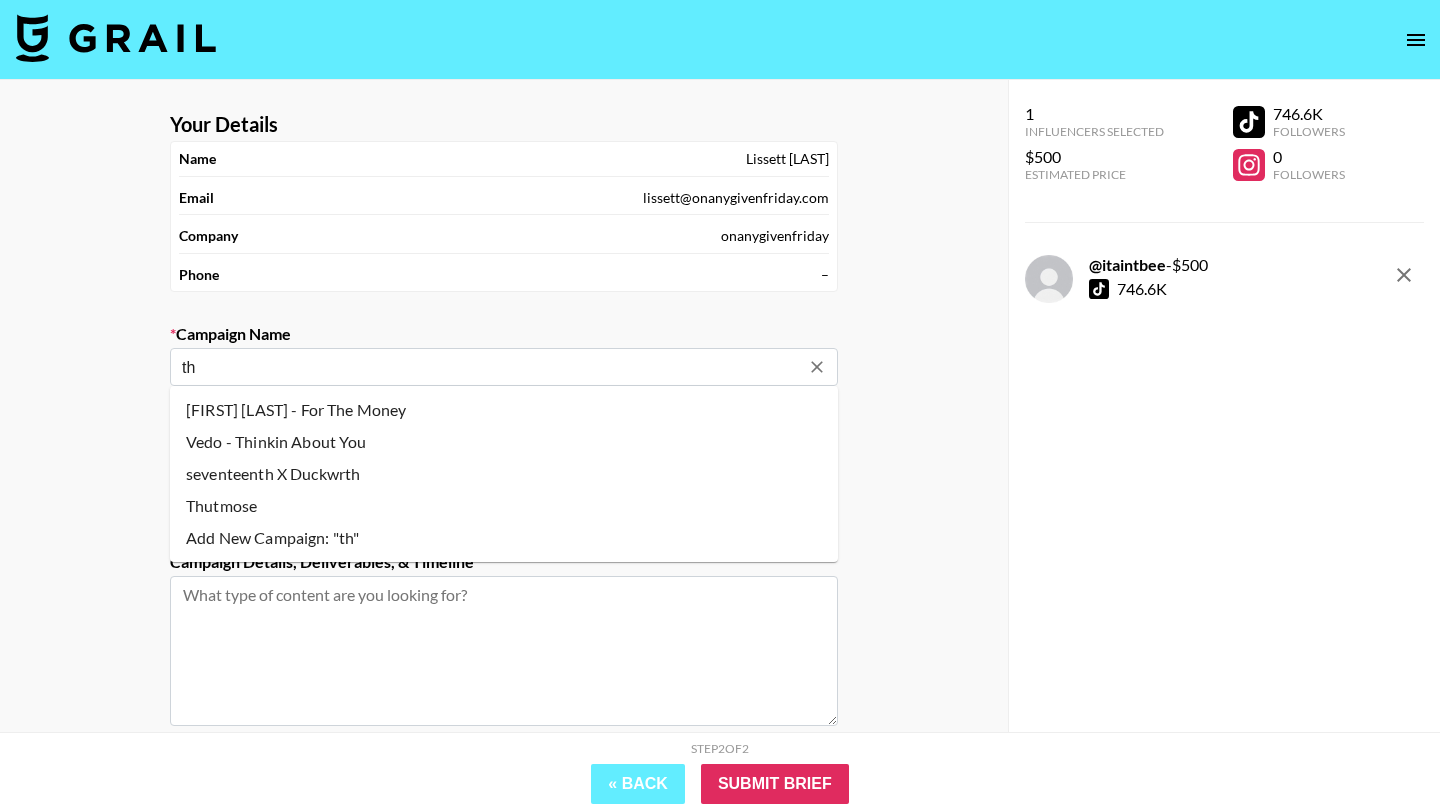 click on "Vedo - Thinkin About You" at bounding box center [504, 442] 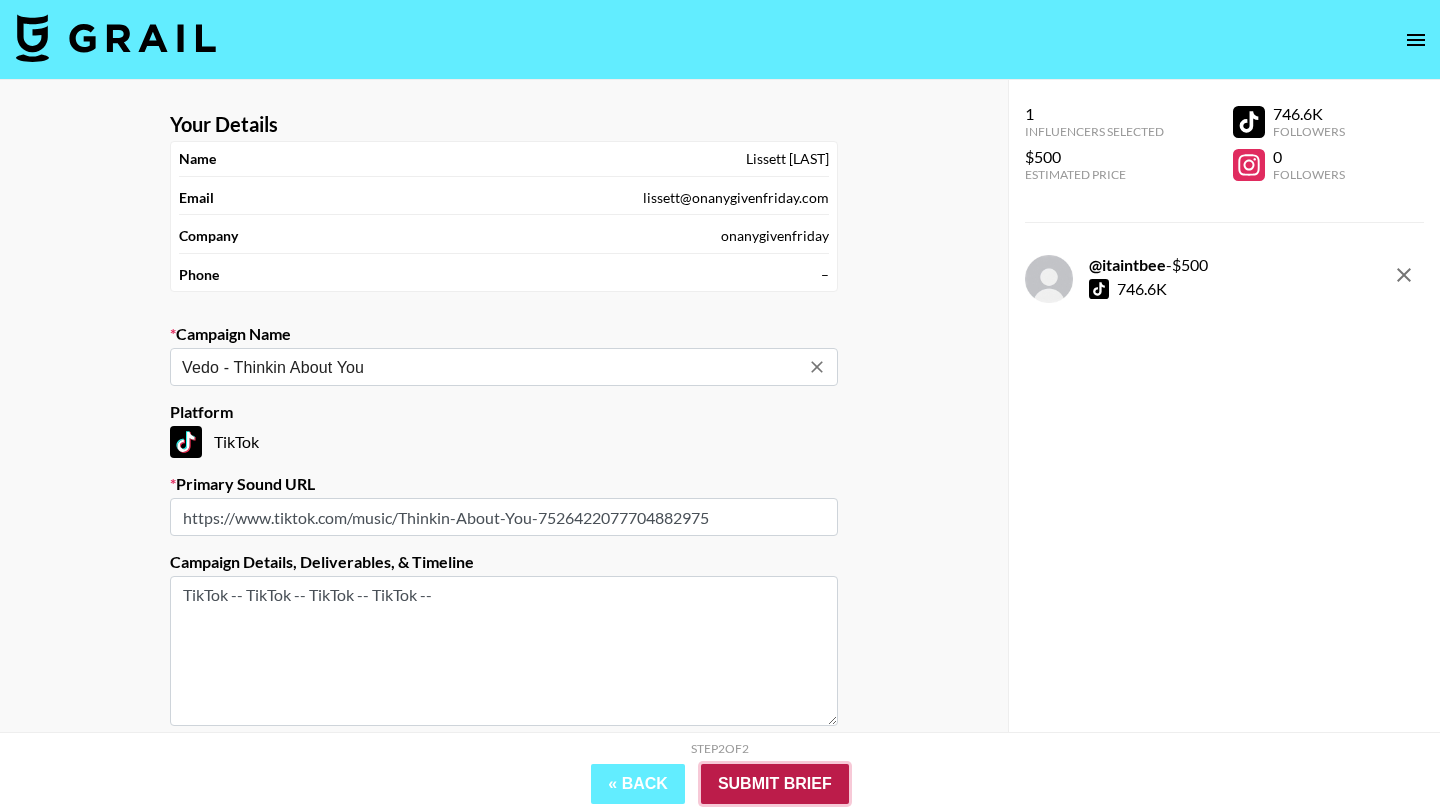 click on "Submit Brief" at bounding box center [775, 784] 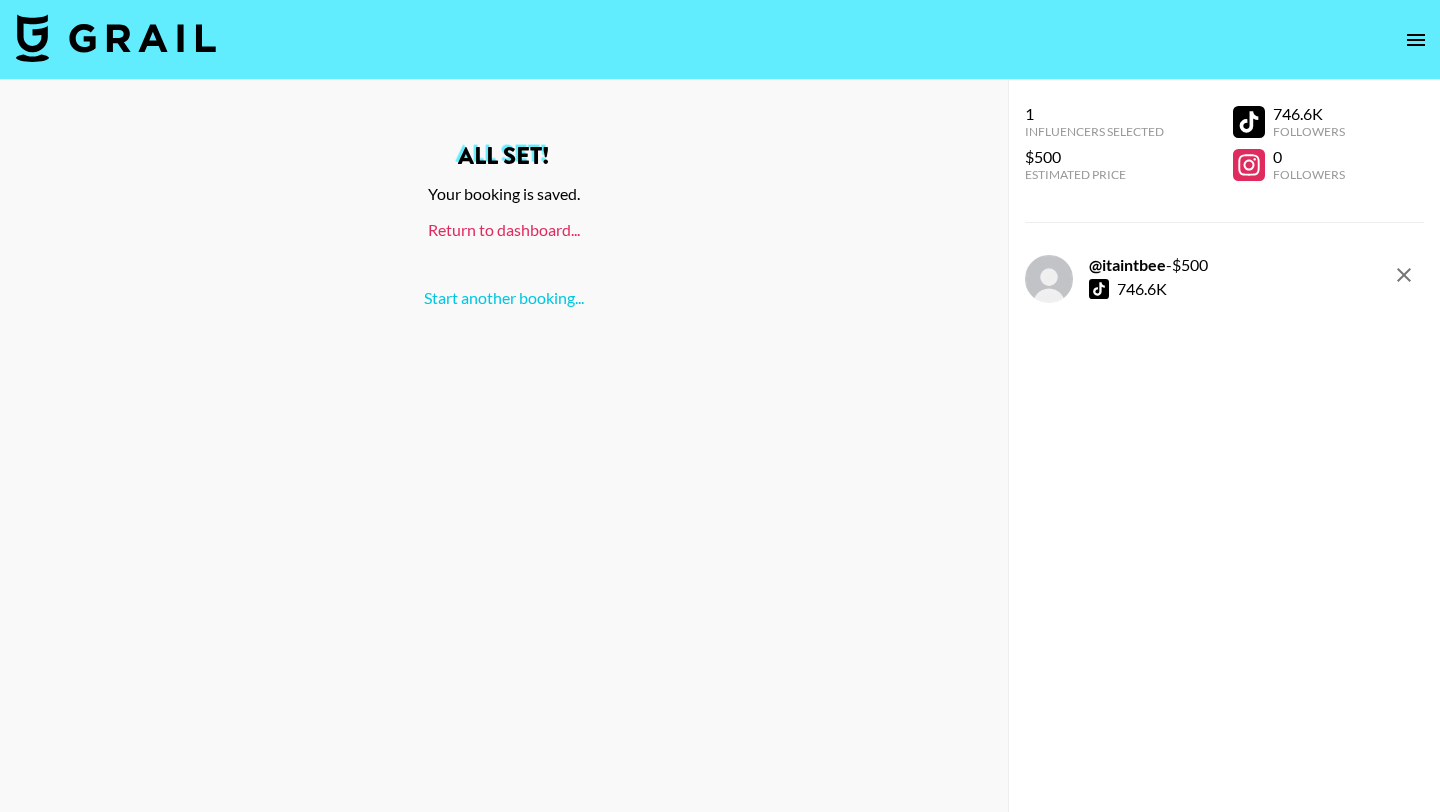 click on "Return to dashboard..." at bounding box center (504, 229) 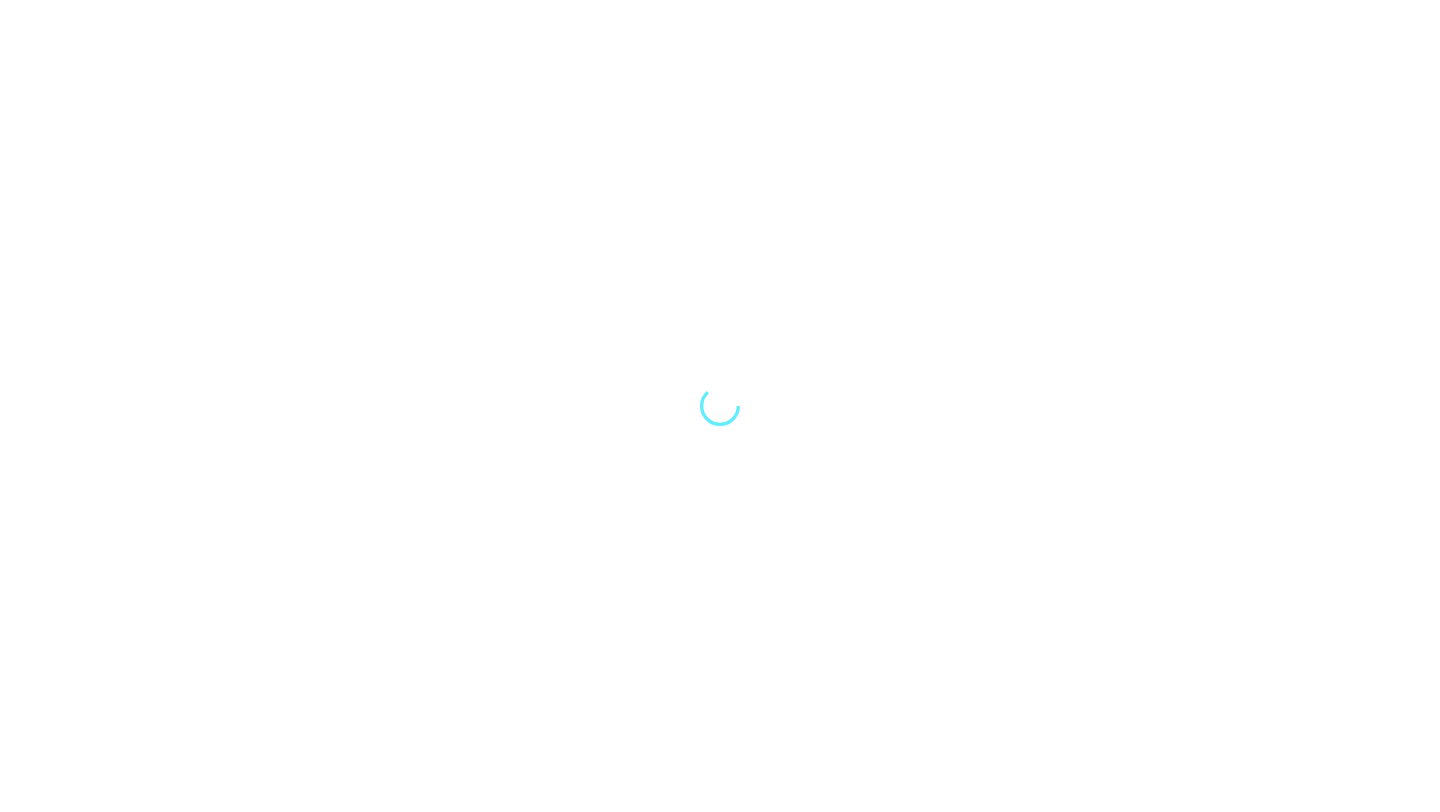 scroll, scrollTop: 0, scrollLeft: 0, axis: both 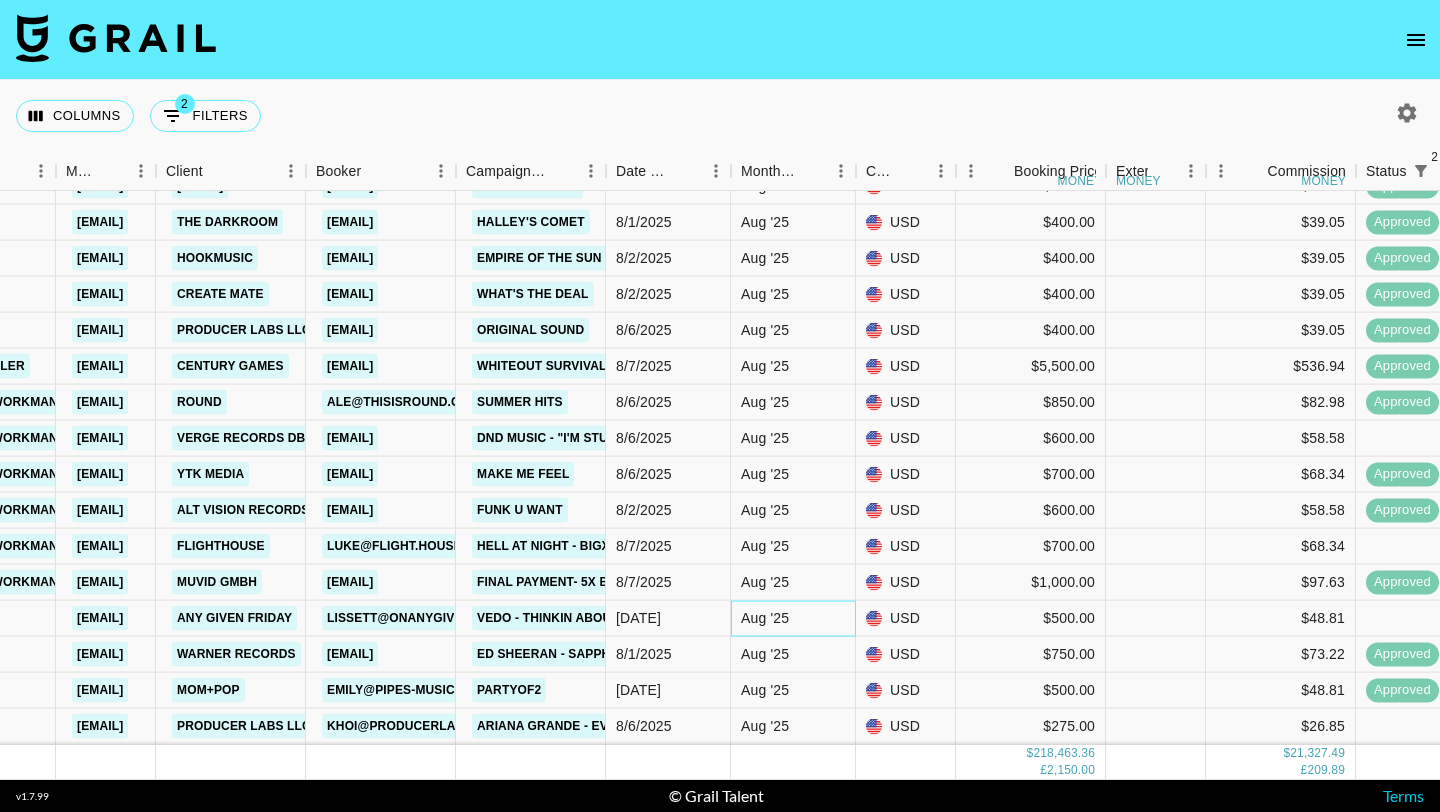 click on "Aug '25" at bounding box center (765, 618) 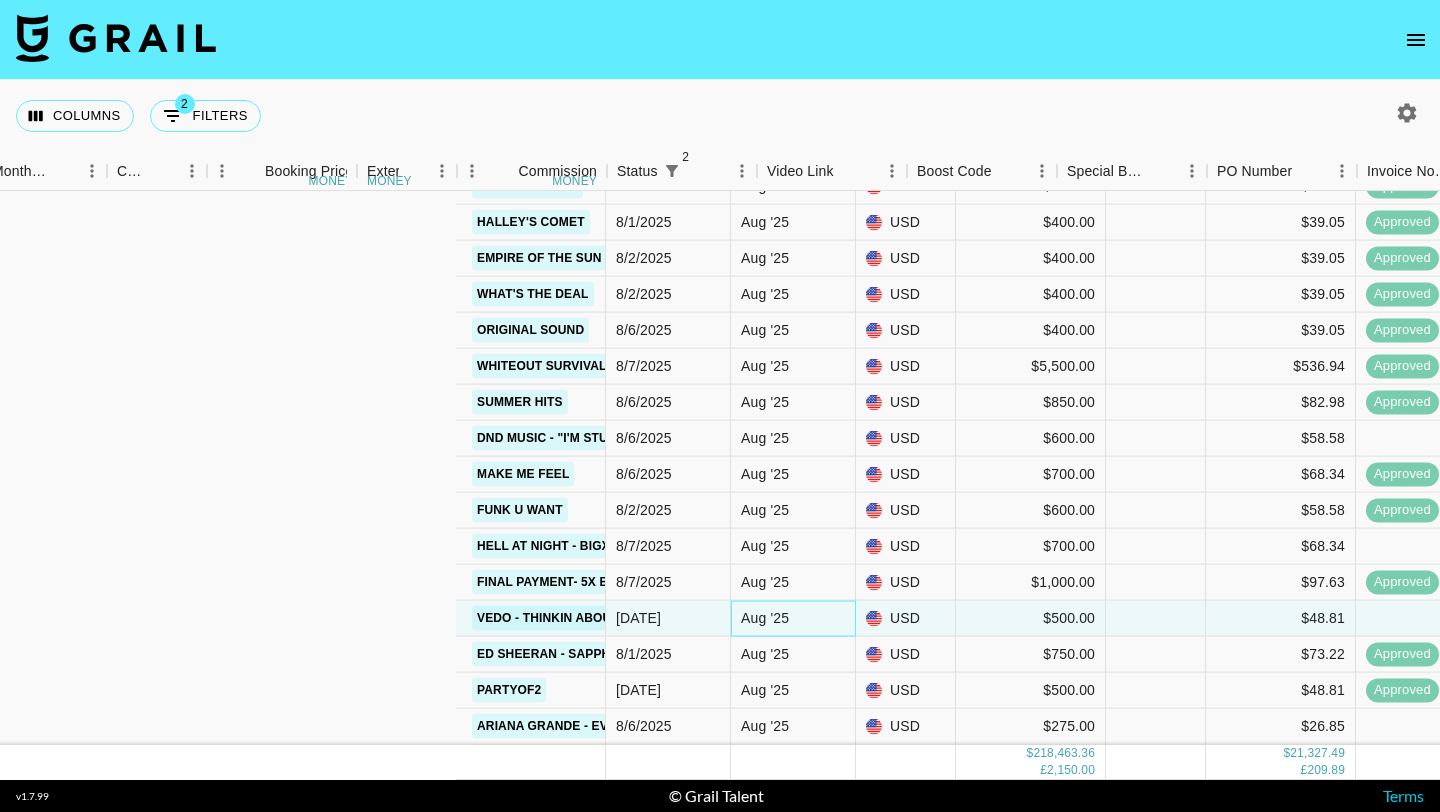 scroll, scrollTop: 14623, scrollLeft: 1750, axis: both 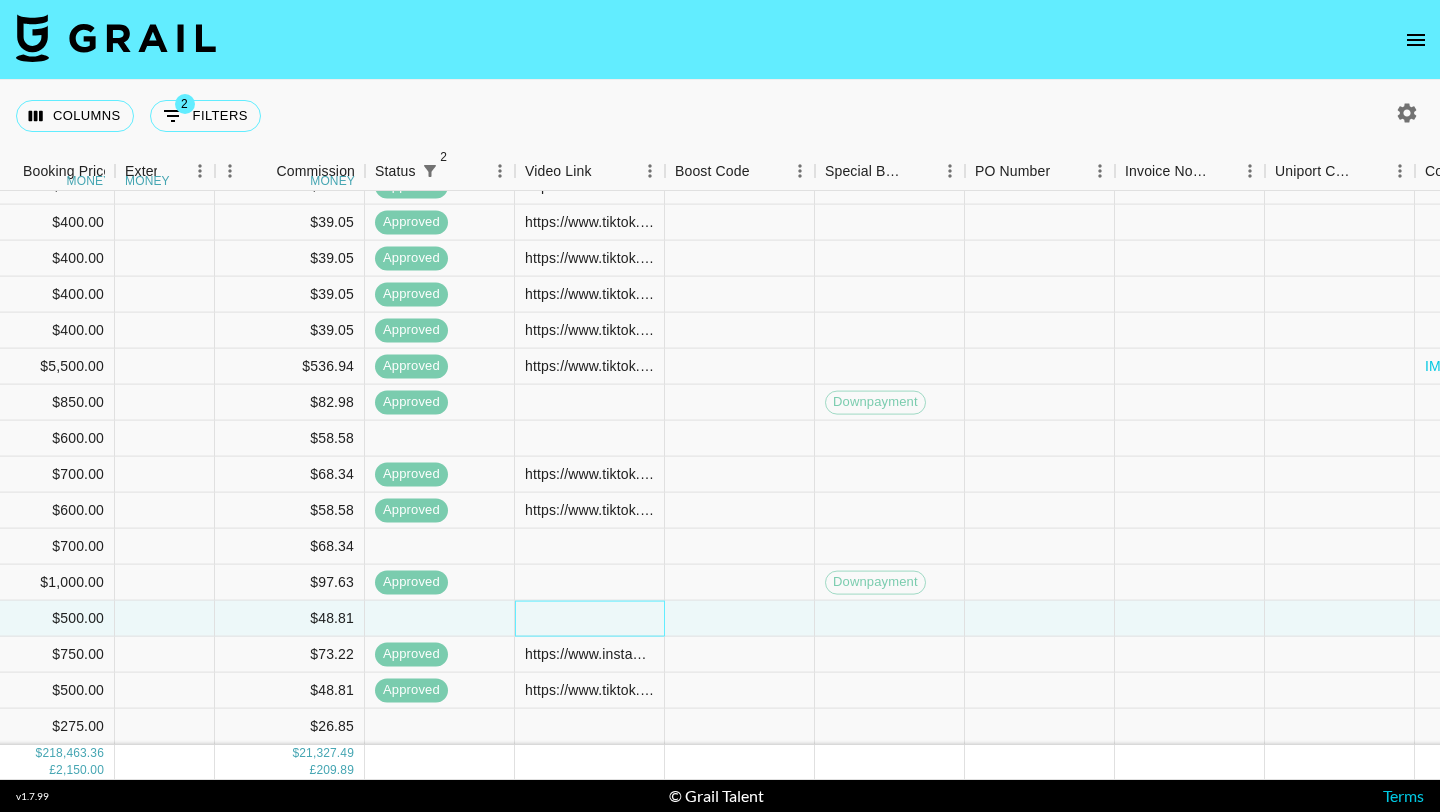 click at bounding box center (590, 619) 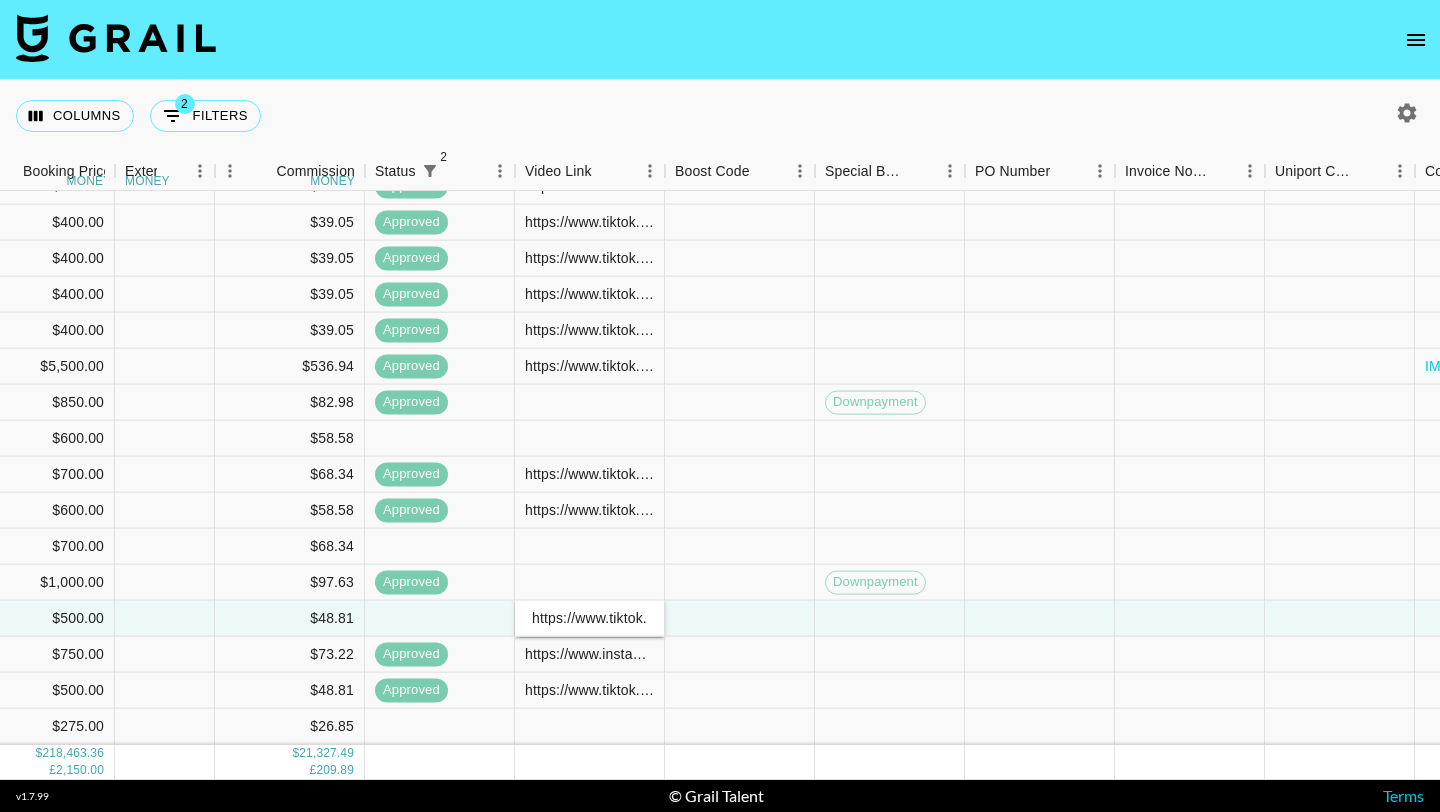 type on "https://www.tiktok.com/@itaintbee/video/7536092268789386503?_r=1&_t=ZS-8yhOwRf7YGo" 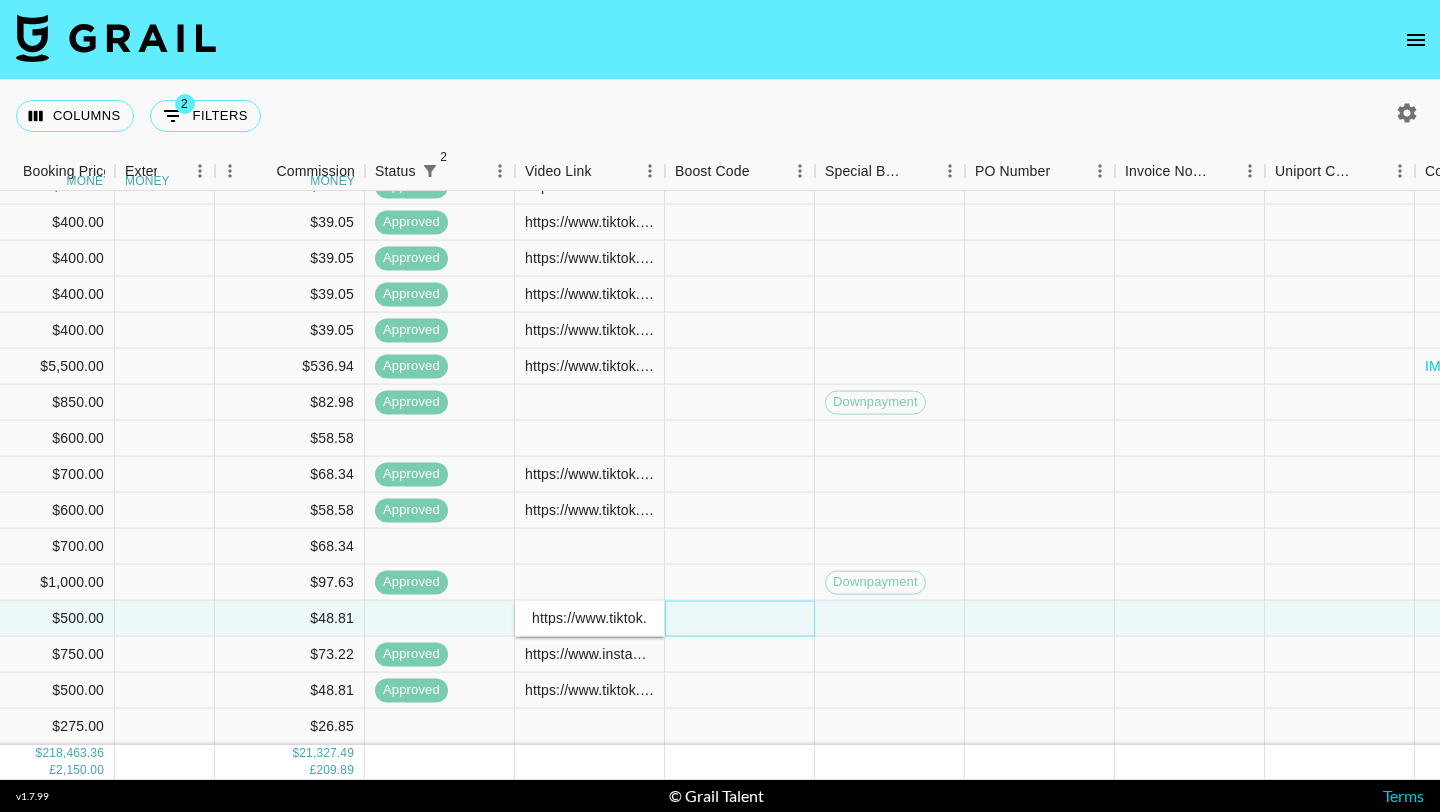 click at bounding box center (740, 619) 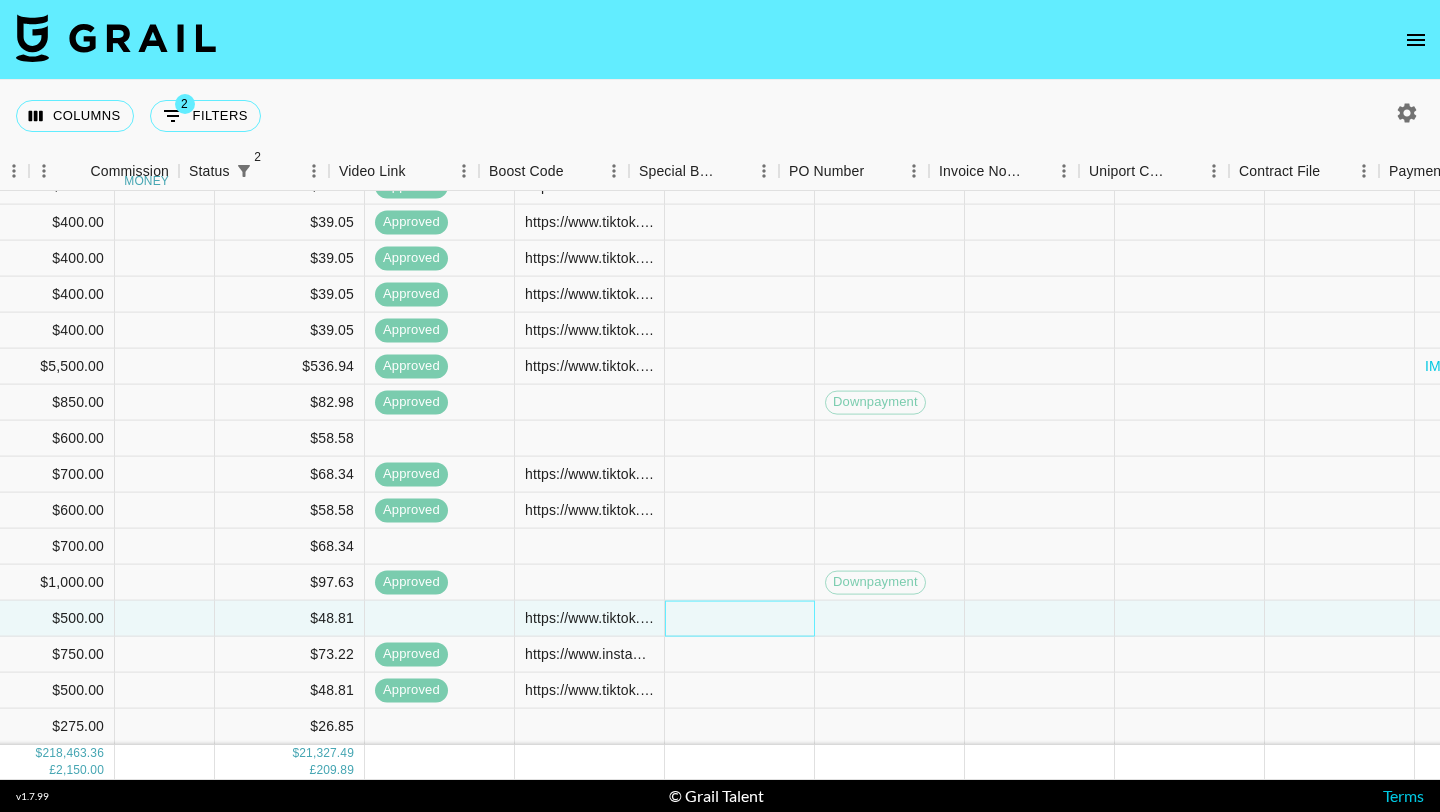 scroll, scrollTop: 14623, scrollLeft: 2405, axis: both 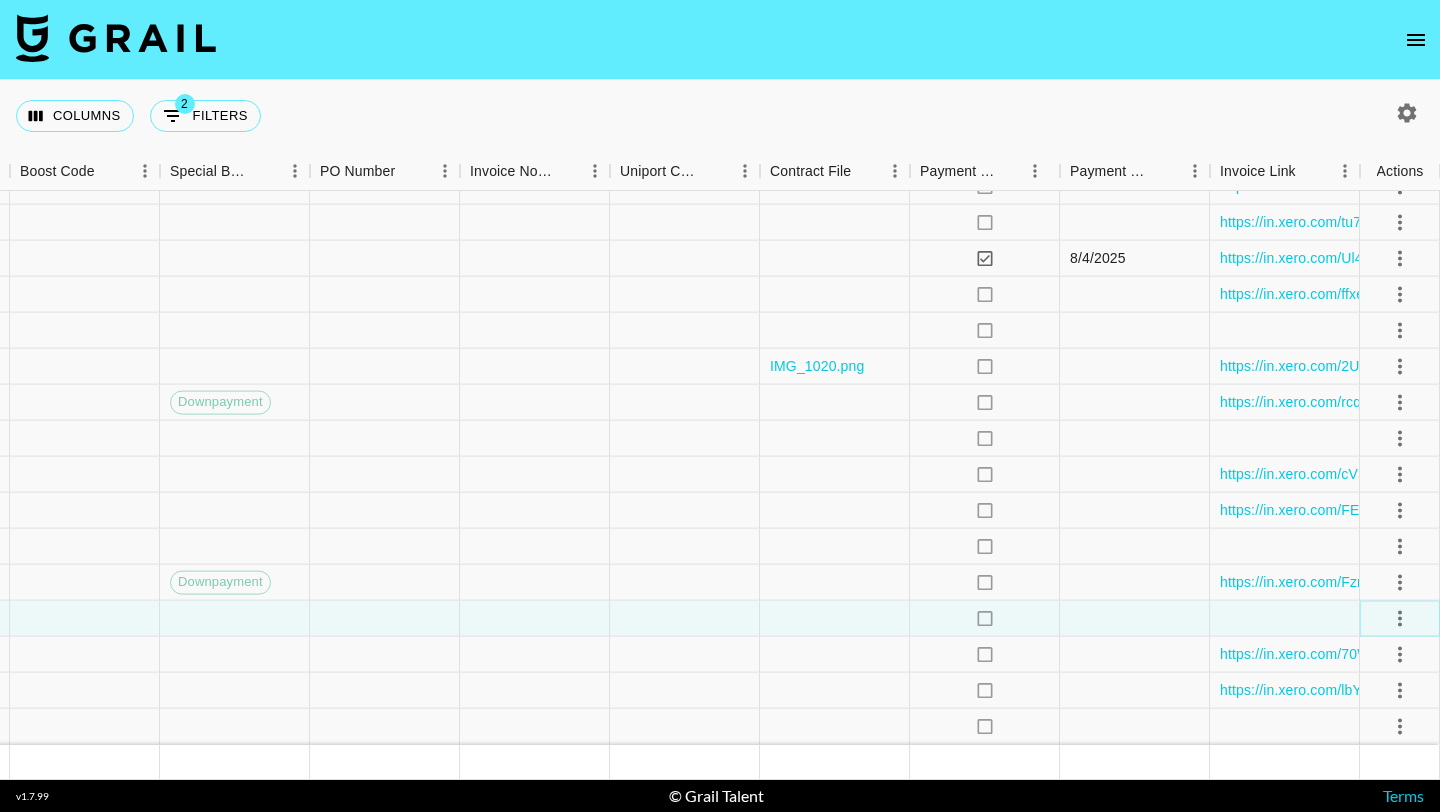 click 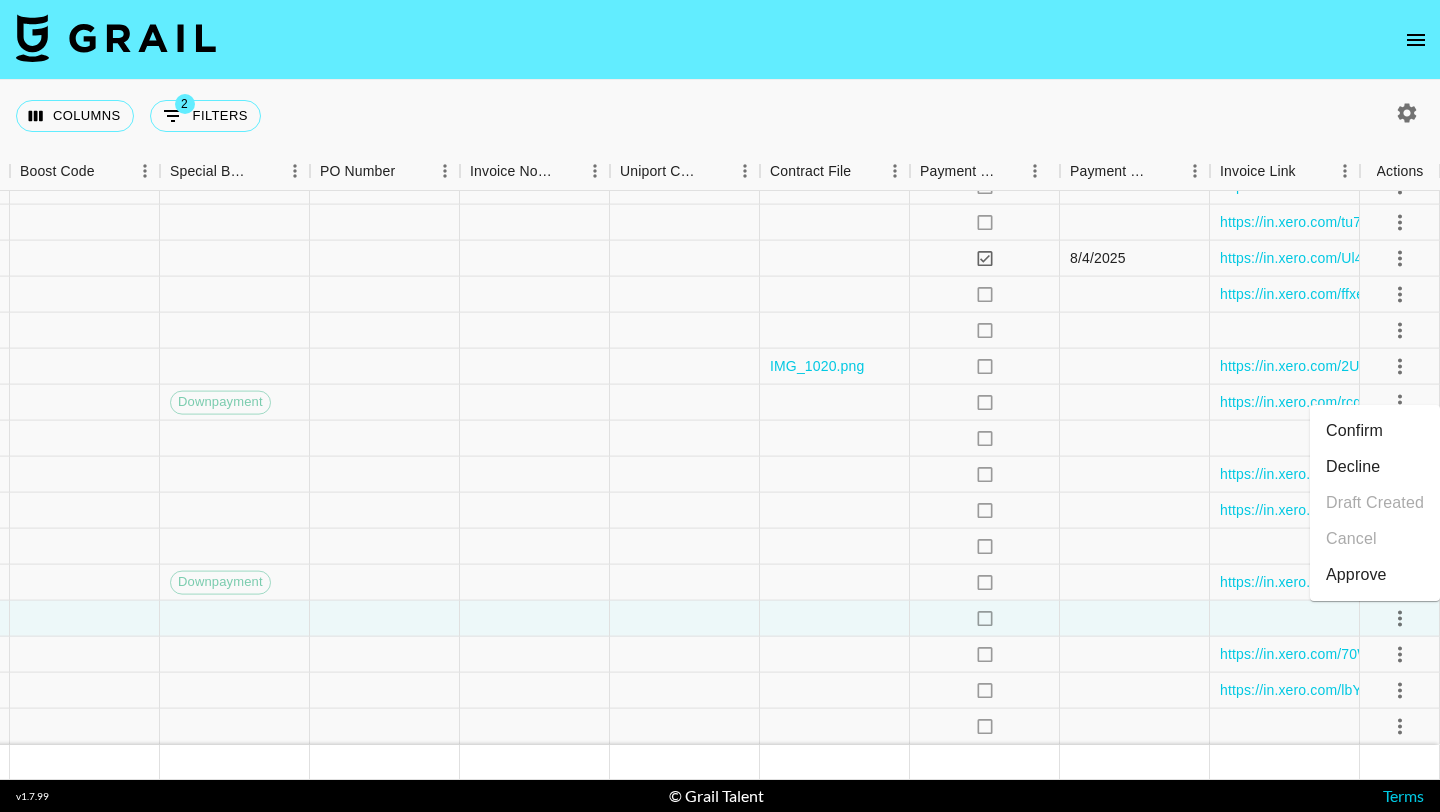 click on "Approve" at bounding box center (1356, 575) 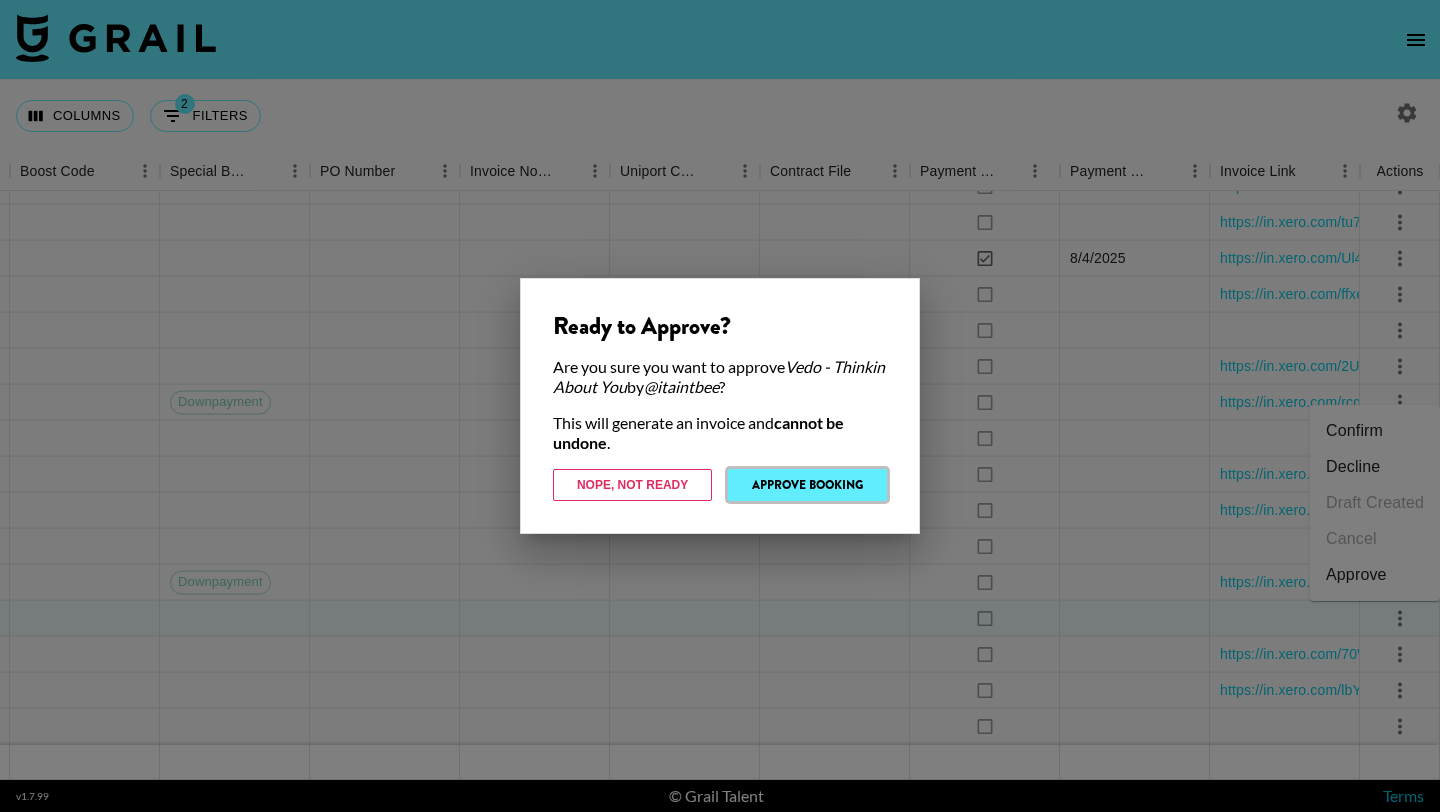 click on "Approve Booking" at bounding box center [807, 485] 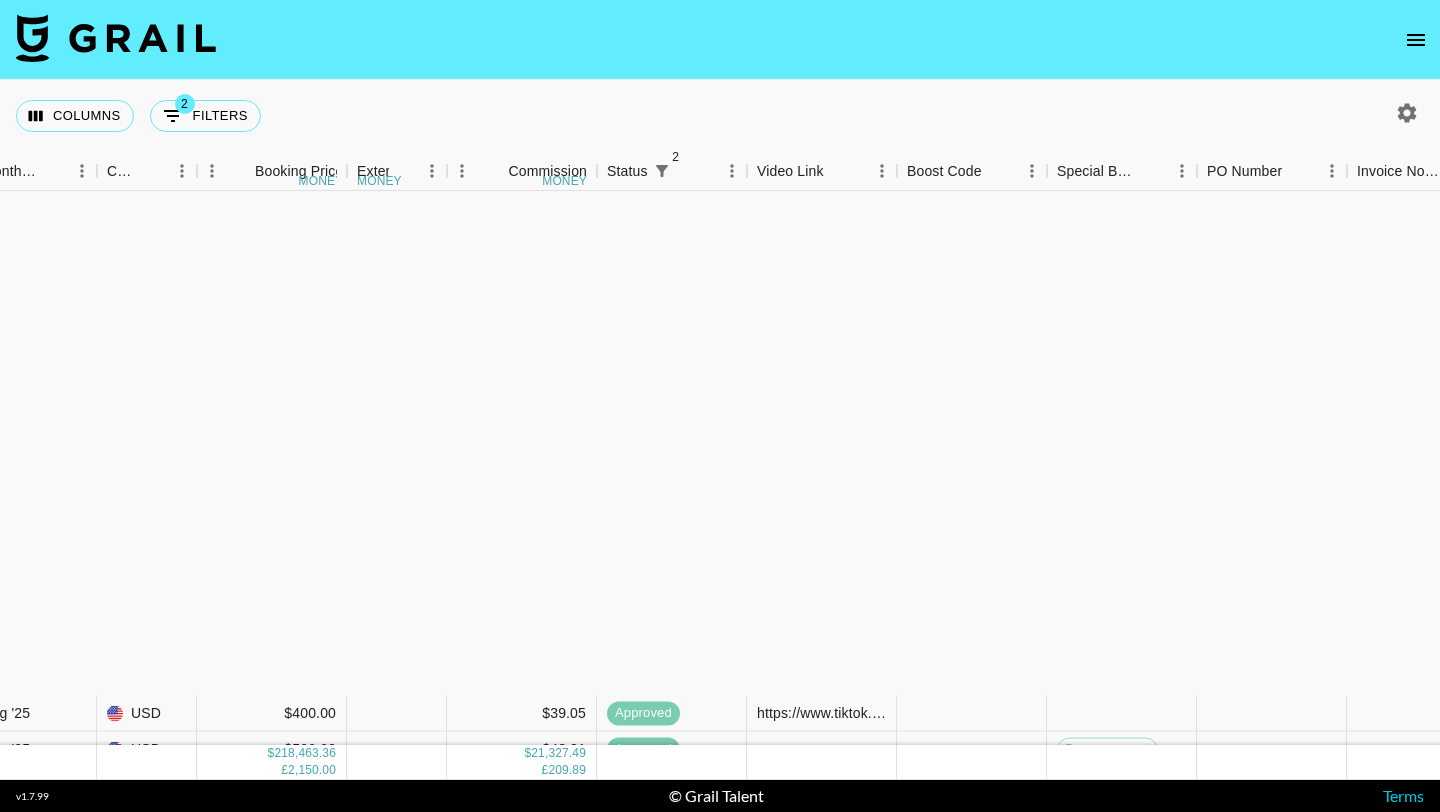 scroll, scrollTop: 14623, scrollLeft: 1518, axis: both 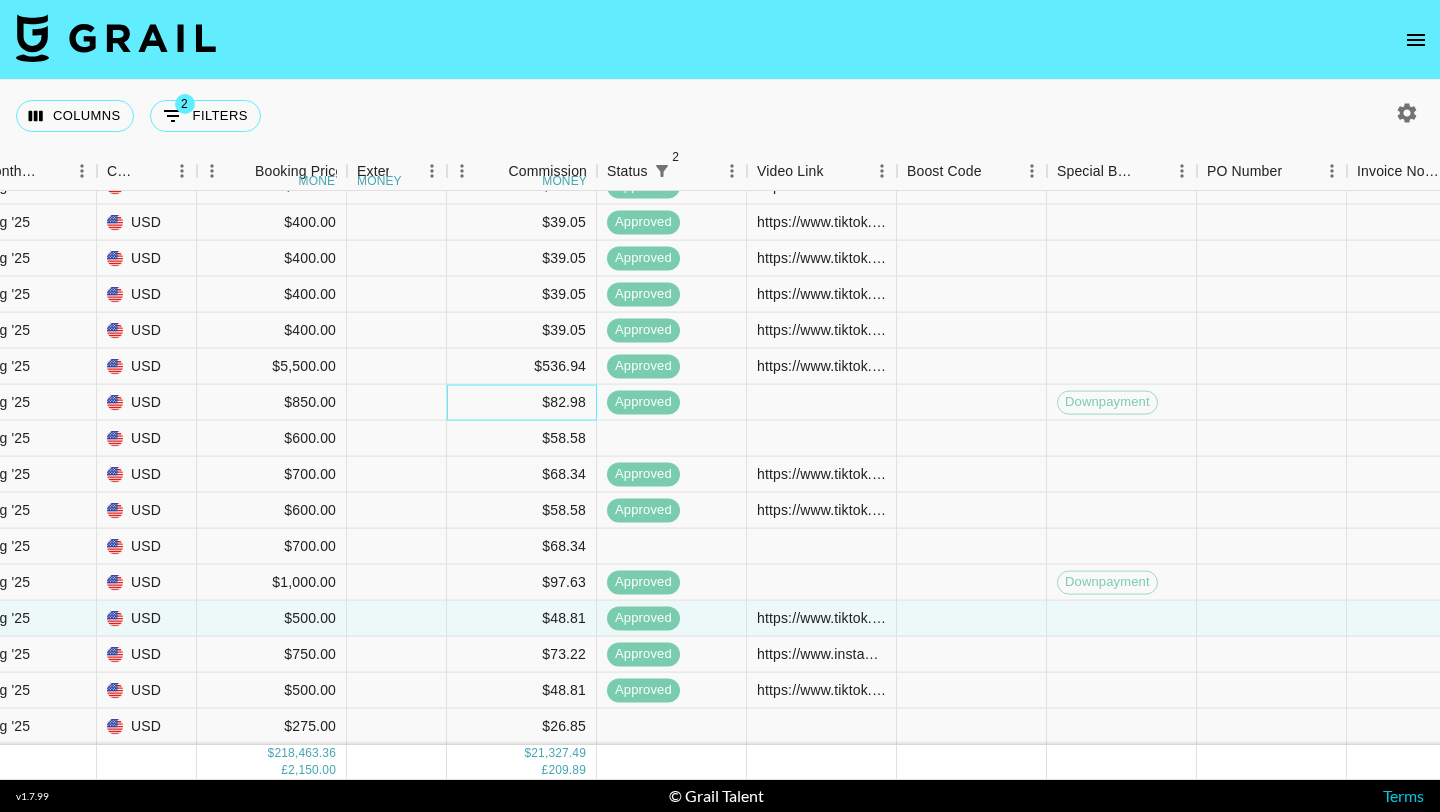 click on "$82.98" at bounding box center (522, 403) 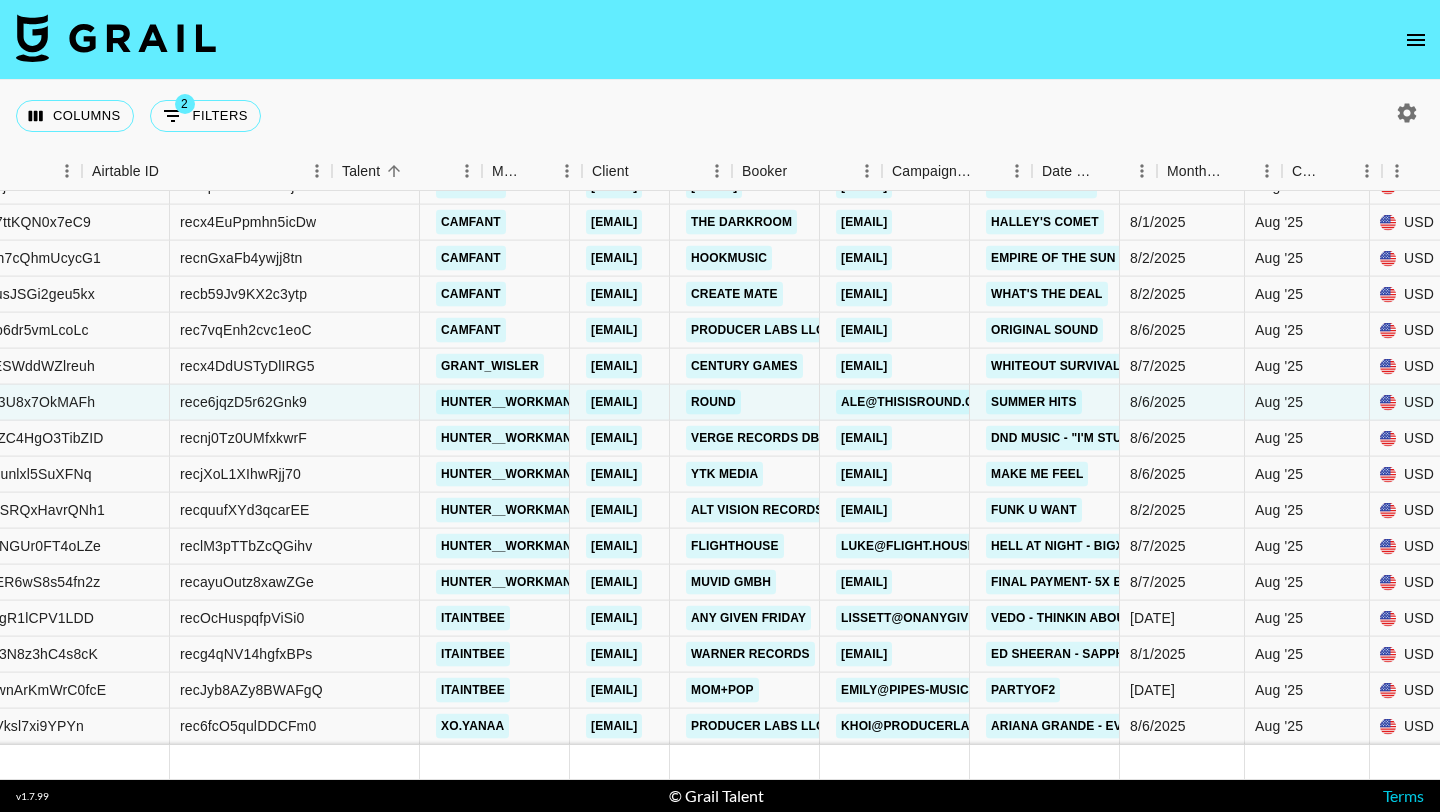 scroll, scrollTop: 14623, scrollLeft: 0, axis: vertical 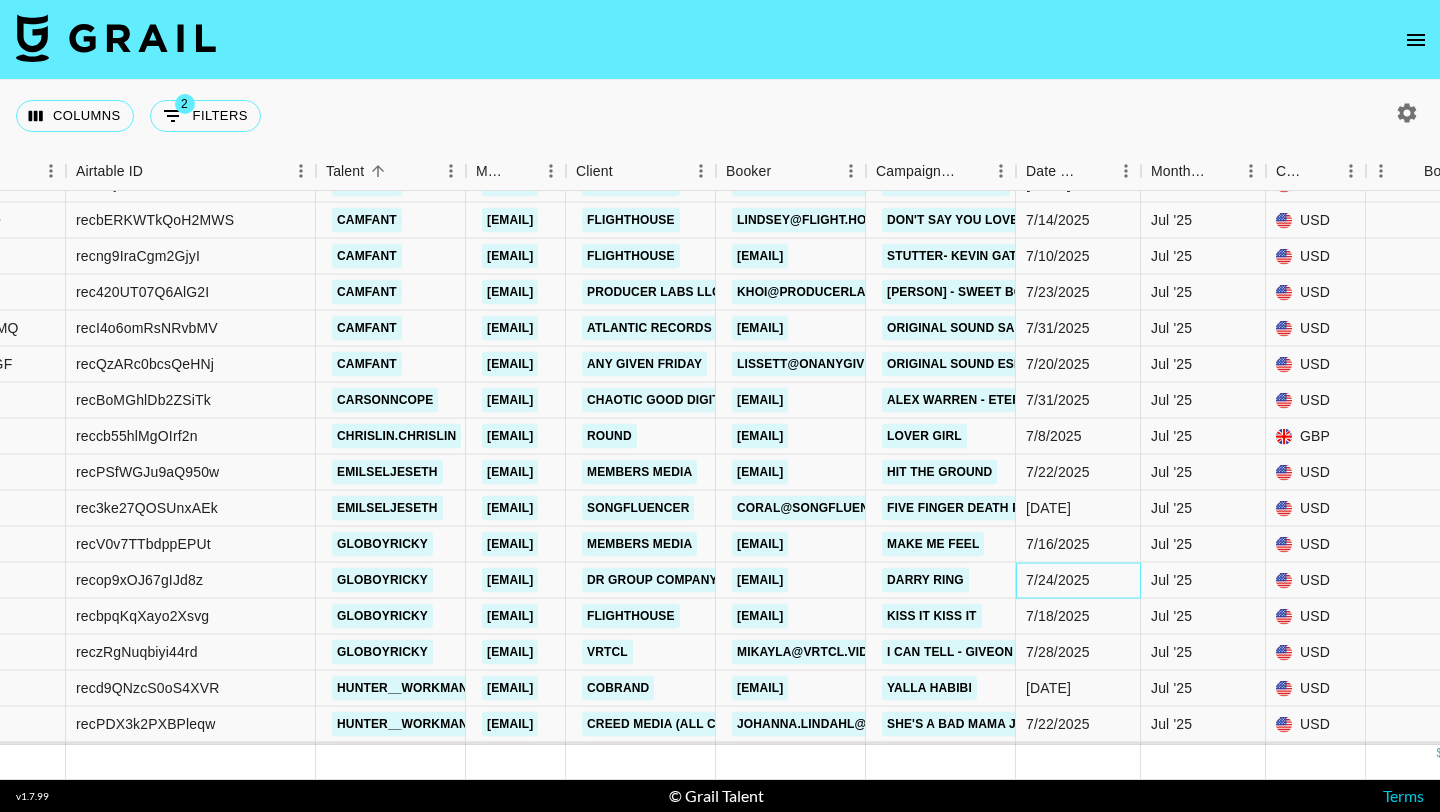 click on "7/24/2025" at bounding box center (1078, 581) 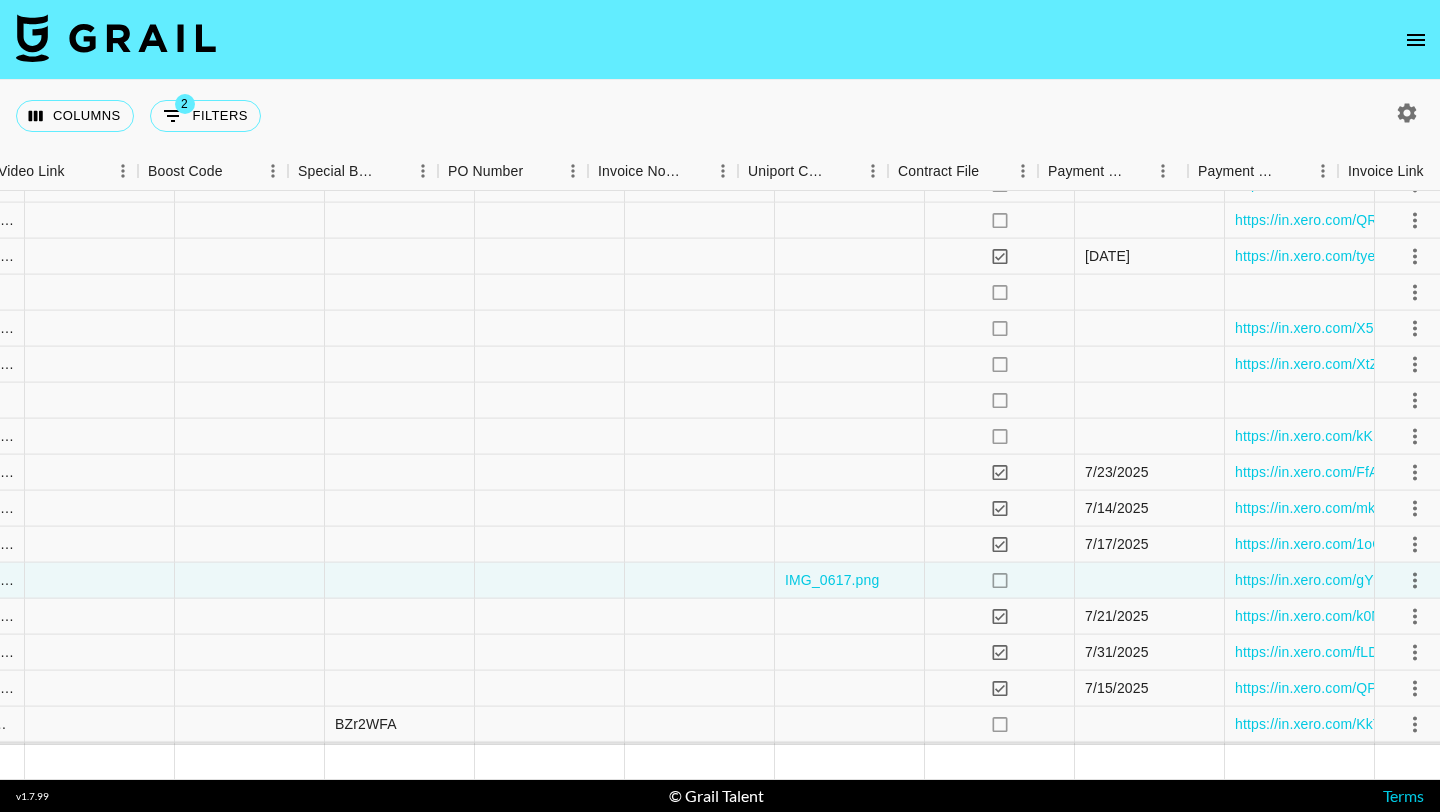scroll, scrollTop: 11428, scrollLeft: 2405, axis: both 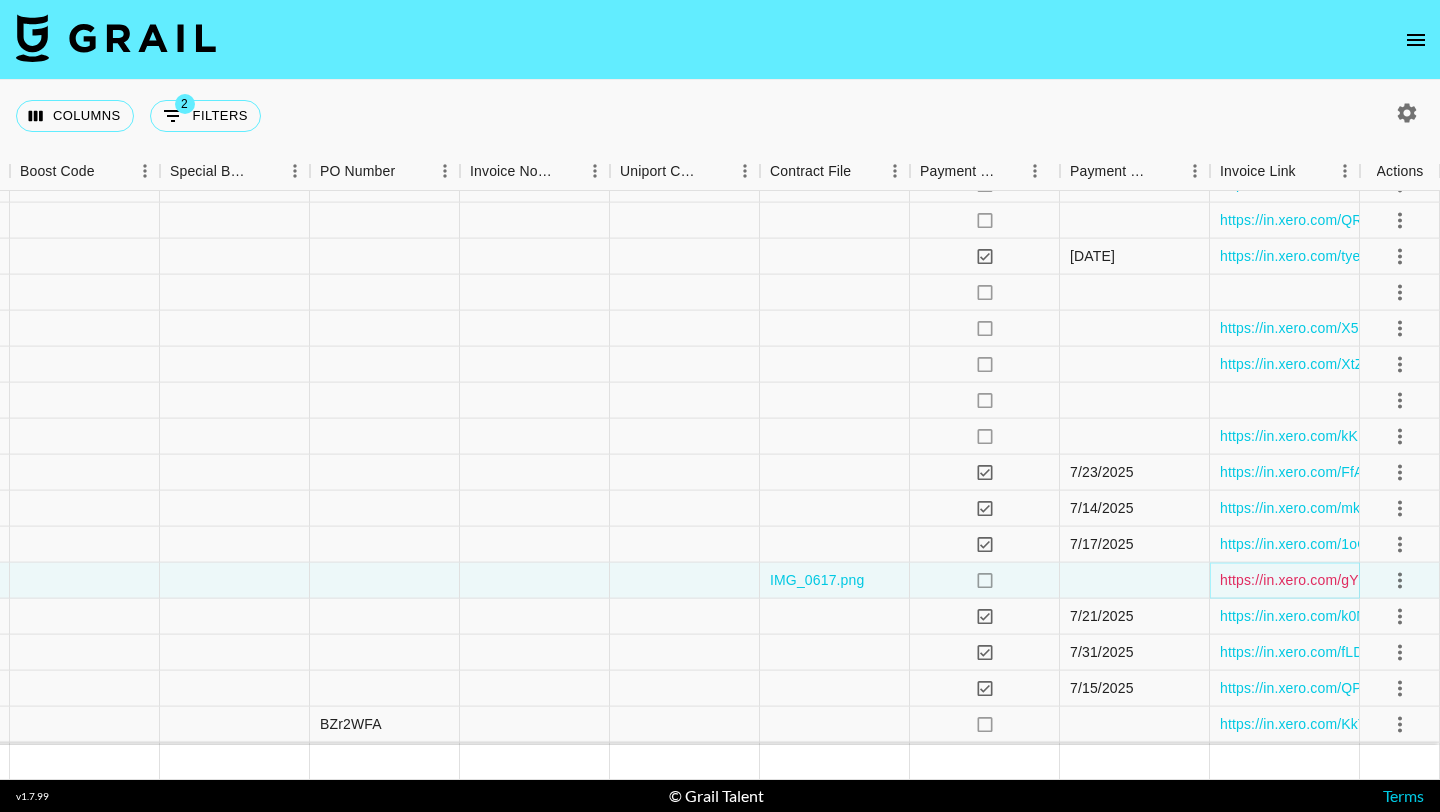 click on "https://in.xero.com/gYyNYI9U9SSzQ9PI7krEPnp08lMogGO3sZerbIf8" at bounding box center [1439, 580] 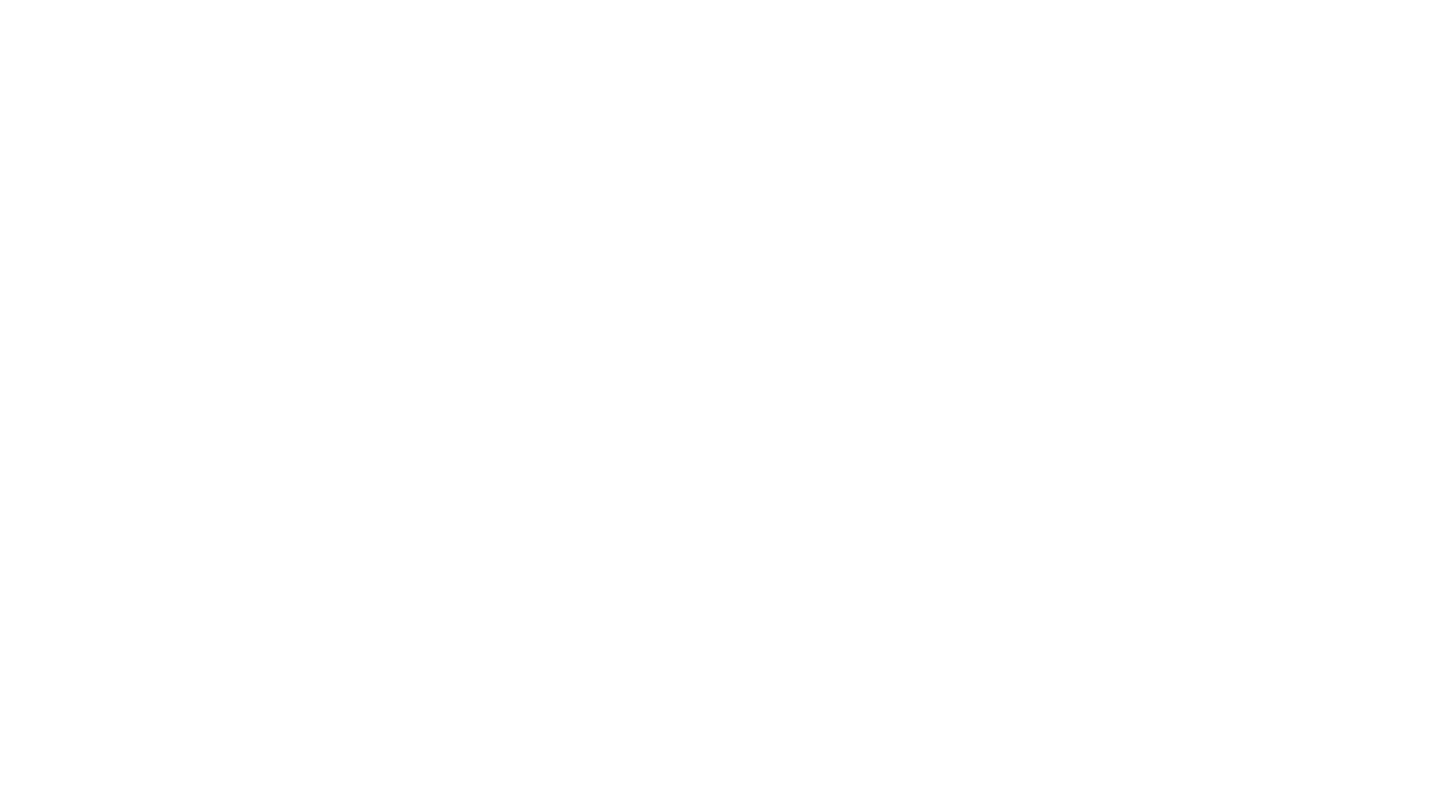 scroll, scrollTop: 0, scrollLeft: 0, axis: both 